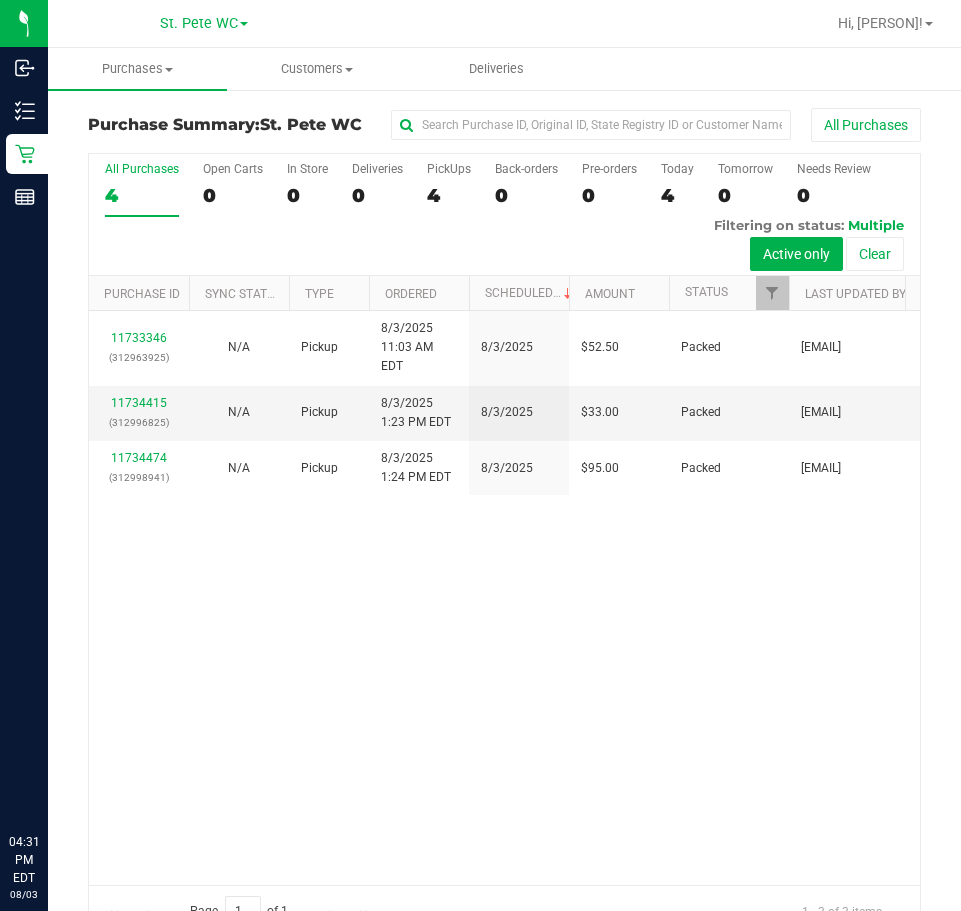 scroll, scrollTop: 0, scrollLeft: 0, axis: both 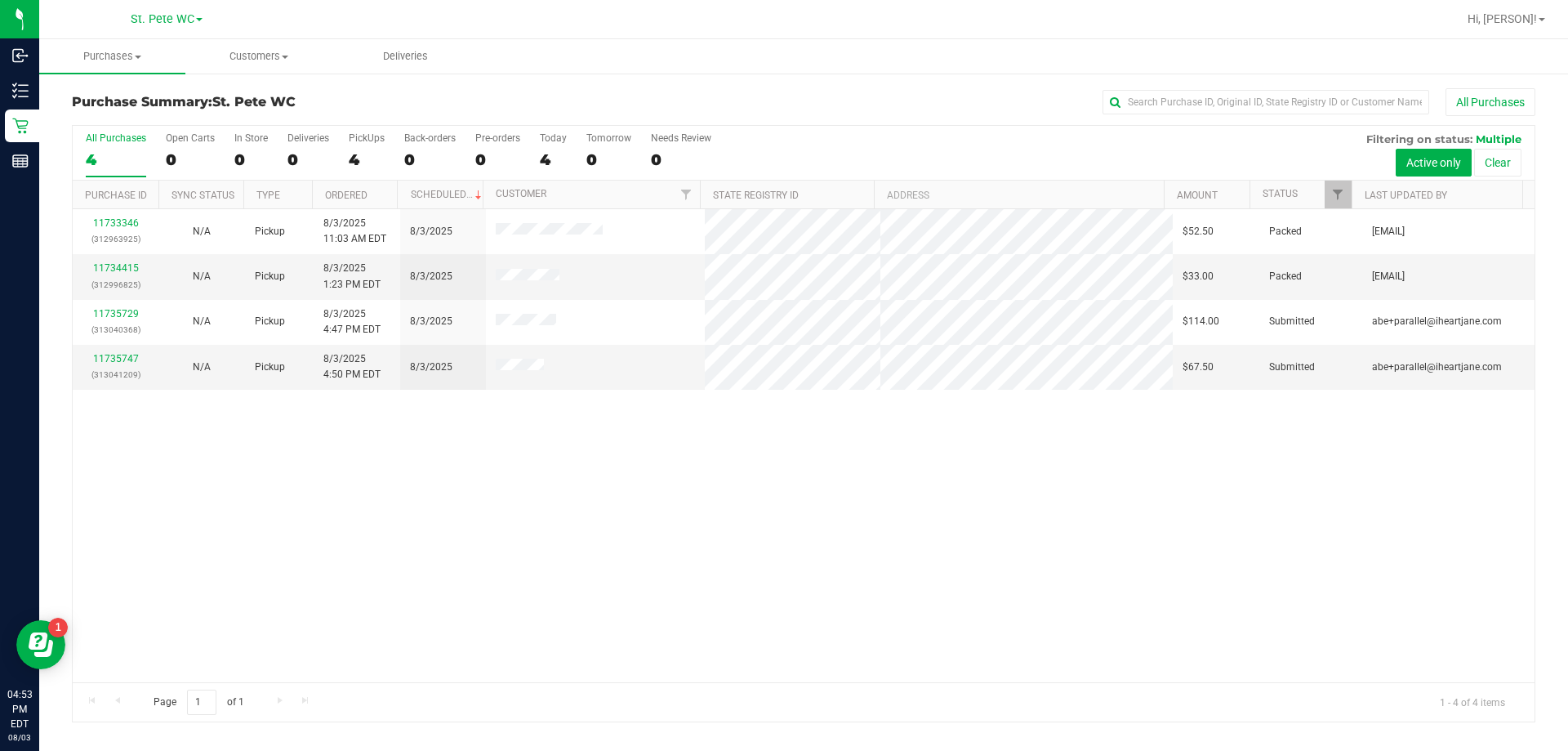 click on "11733346
(312963925)
N/A
Pickup 8/3/2025 11:03 AM EDT 8/3/2025
$52.50
Packed [EMAIL]
11734415
(312996825)
N/A
Pickup 8/3/2025 1:23 PM EDT 8/3/2025
$33.00
Packed [EMAIL]
11735729
(313040368)
N/A
Pickup 8/3/2025 4:47 PM EDT 8/3/2025
$114.00
Submitted [EMAIL]" at bounding box center [804, 445] 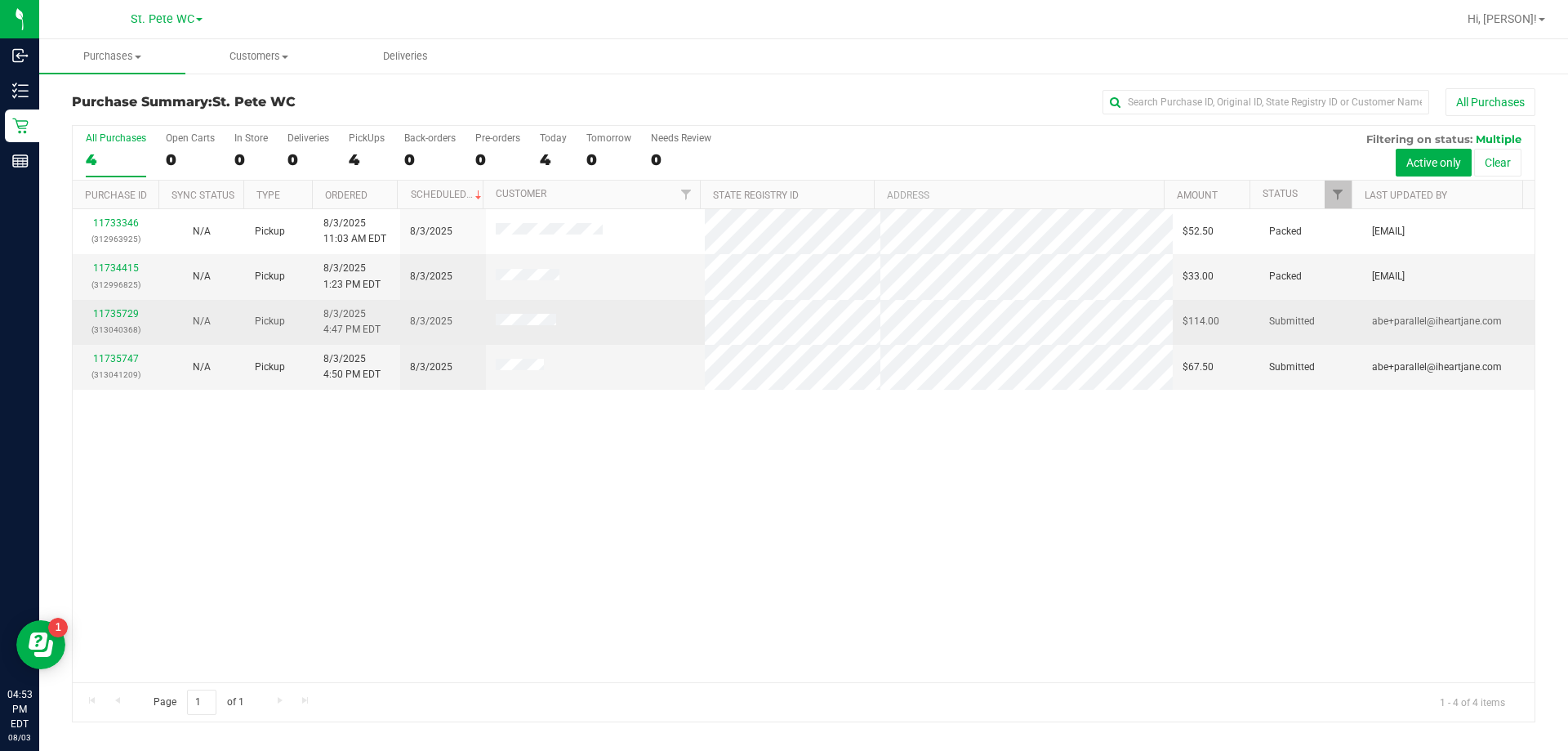click on "11735729
([NUMBER])" at bounding box center (115, 322) 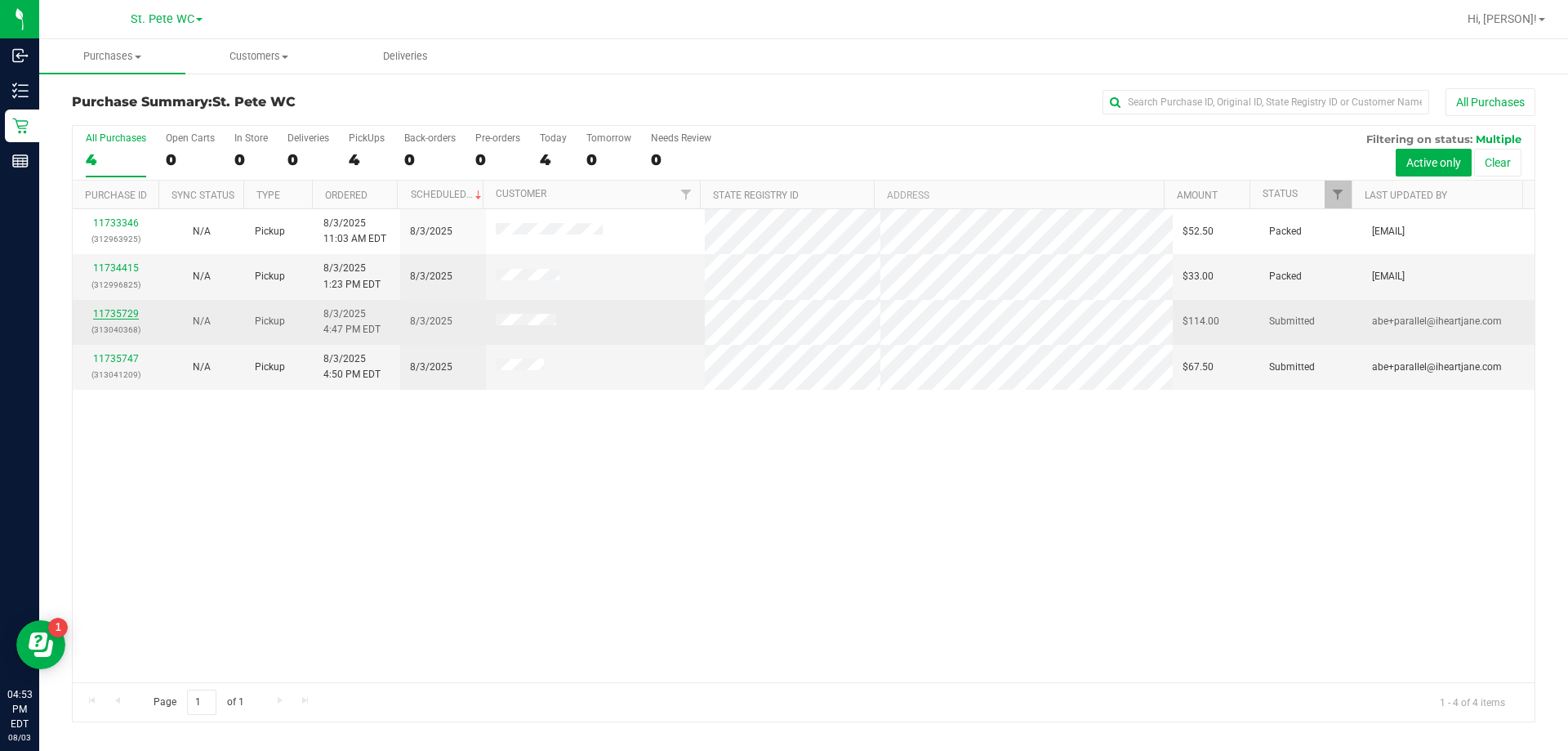 click on "11735729" at bounding box center (116, 314) 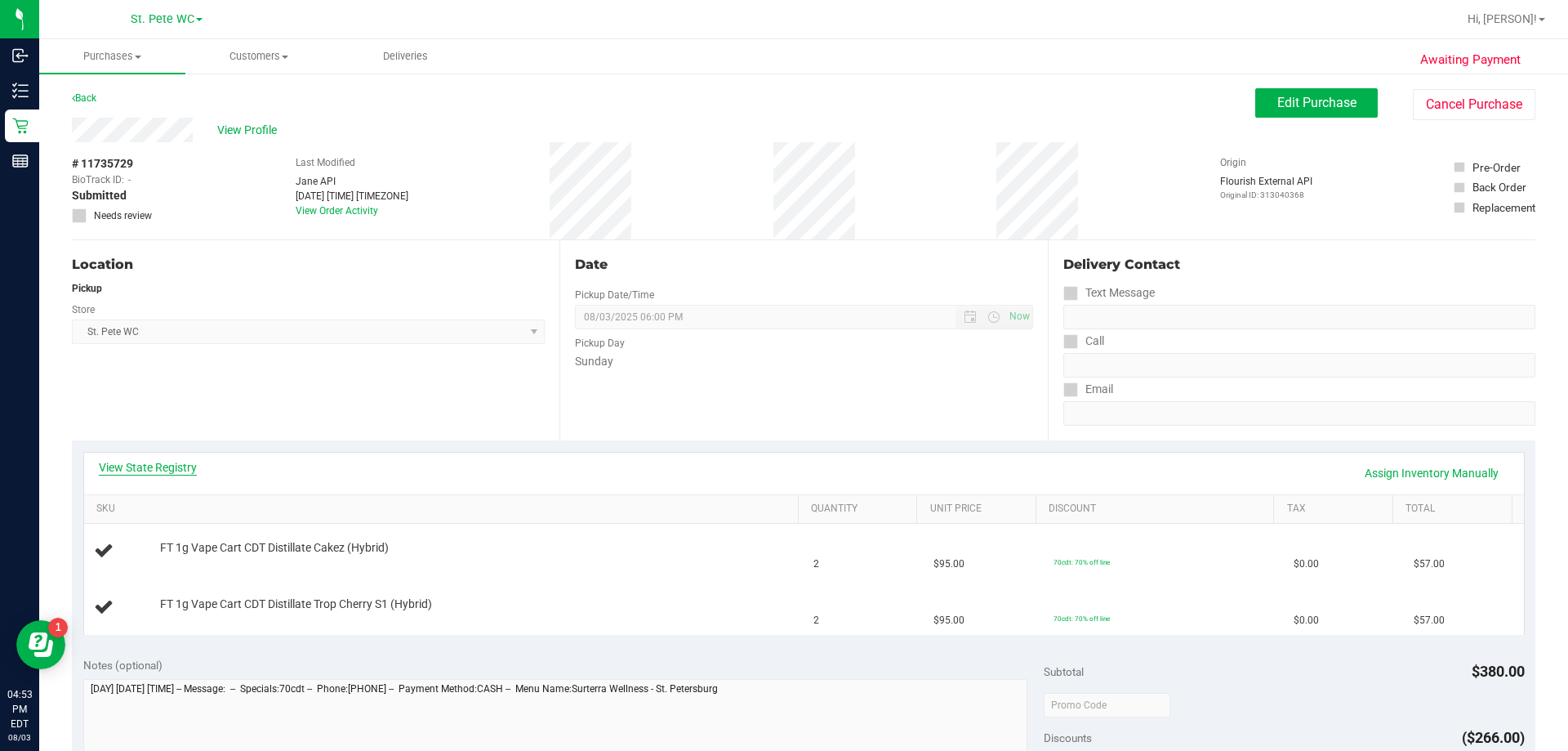 click on "View State Registry" at bounding box center (148, 467) 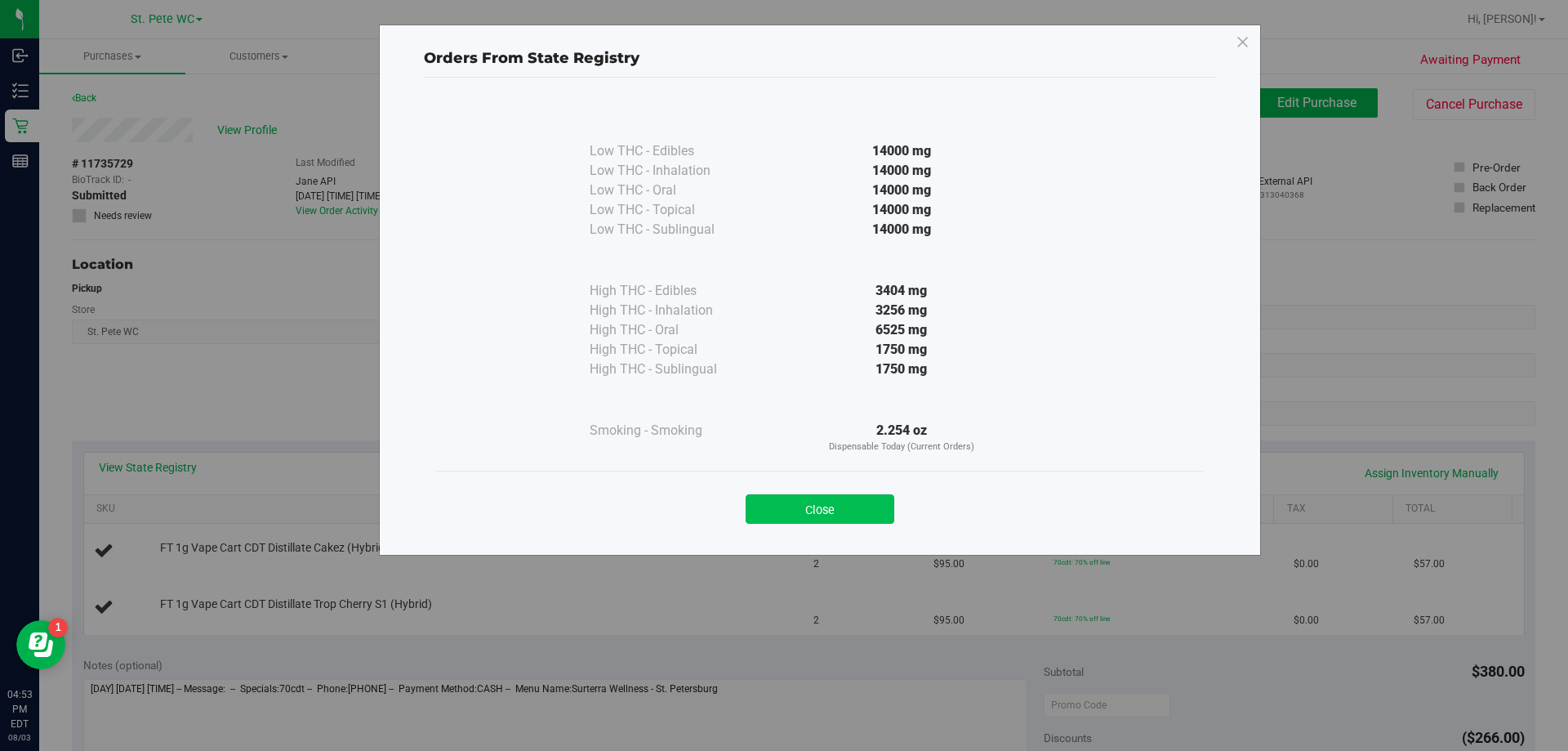 click on "Close" at bounding box center (820, 509) 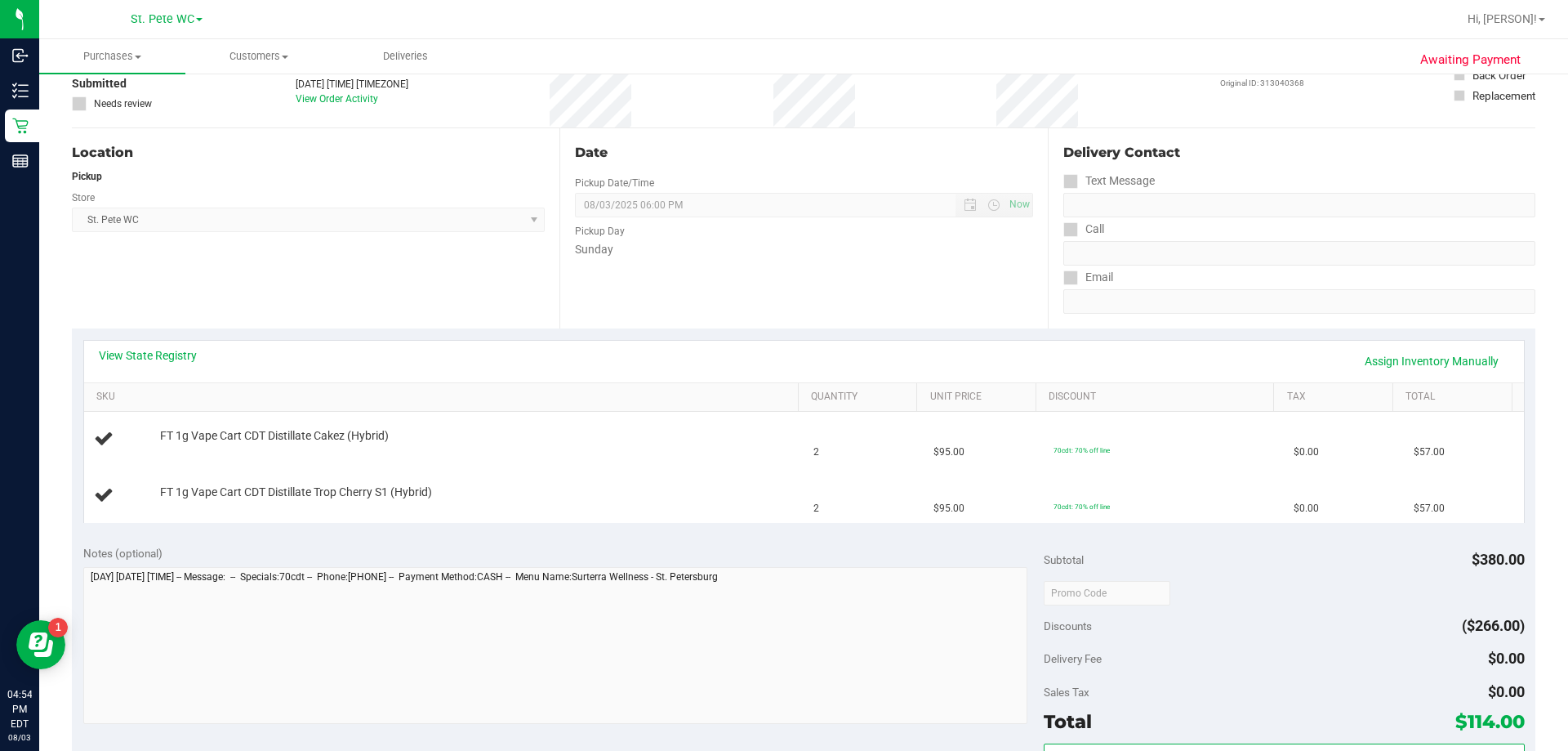 scroll, scrollTop: 327, scrollLeft: 0, axis: vertical 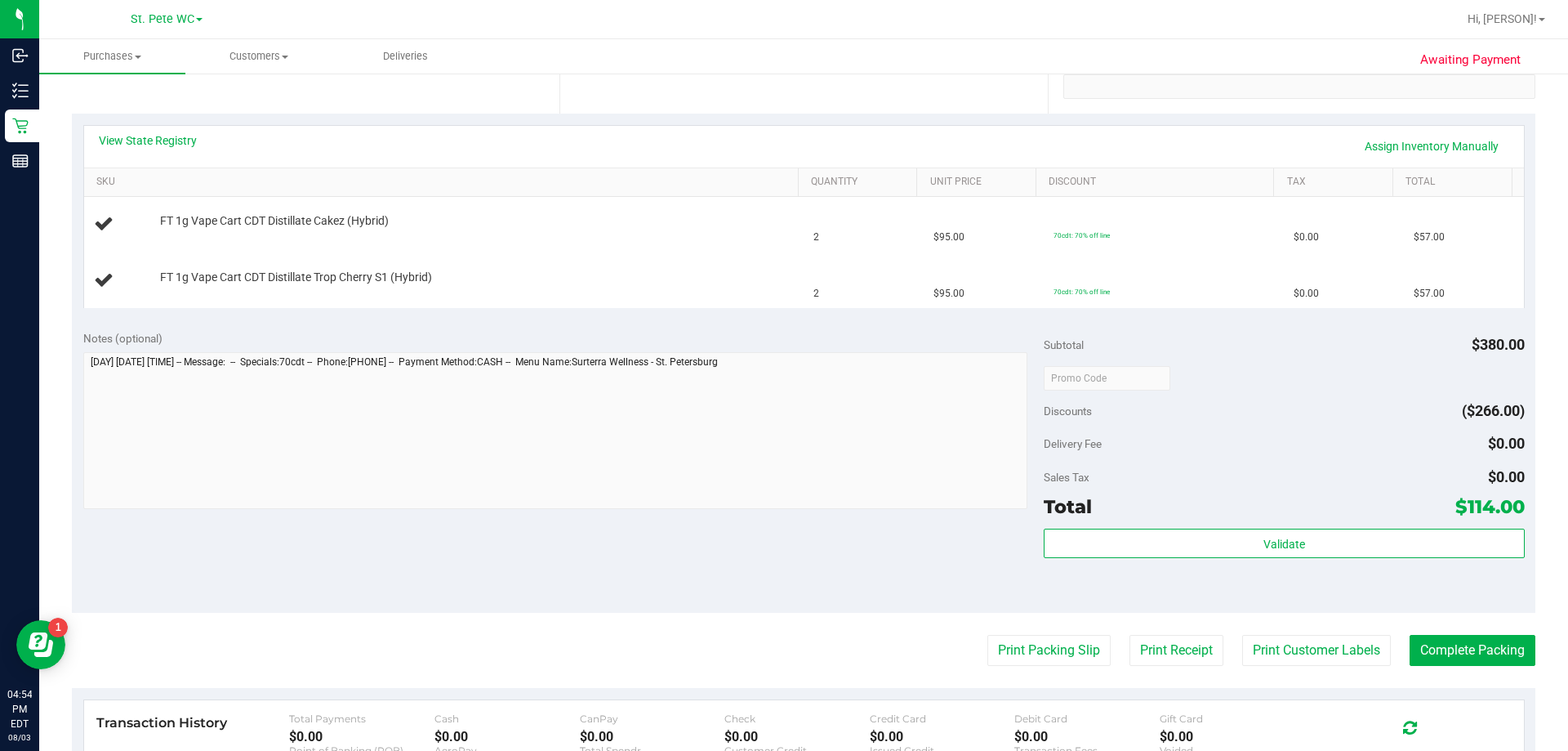 click on "Back
Edit Purchase
Cancel Purchase
View Profile
# 11735729
BioTrack ID:
-
Submitted
Needs review
Last Modified
[PERSON]
[DATE] [TIME] [TIMEZONE]" at bounding box center (804, 378) 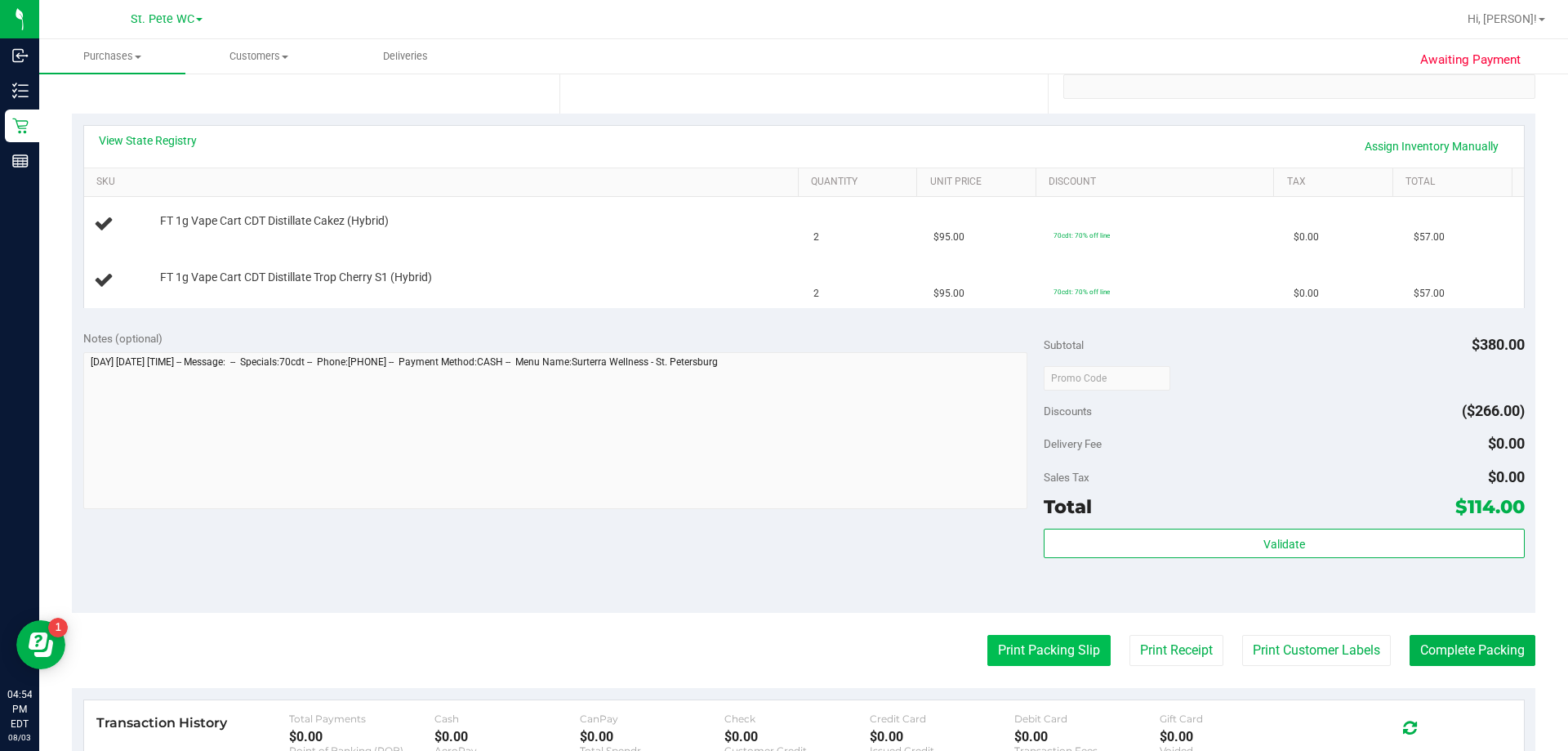 click on "Print Packing Slip" at bounding box center [1049, 650] 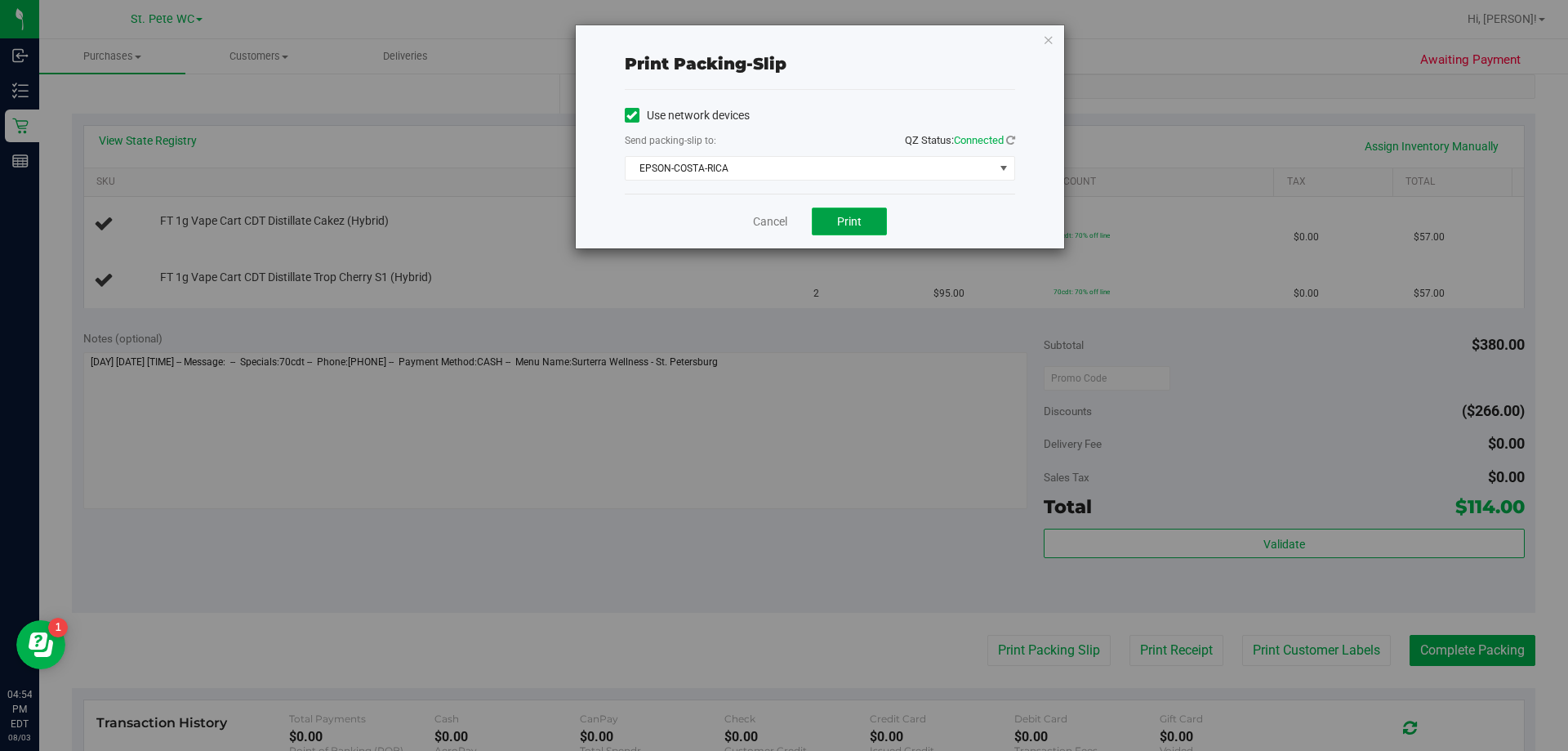click on "Print" at bounding box center (849, 221) 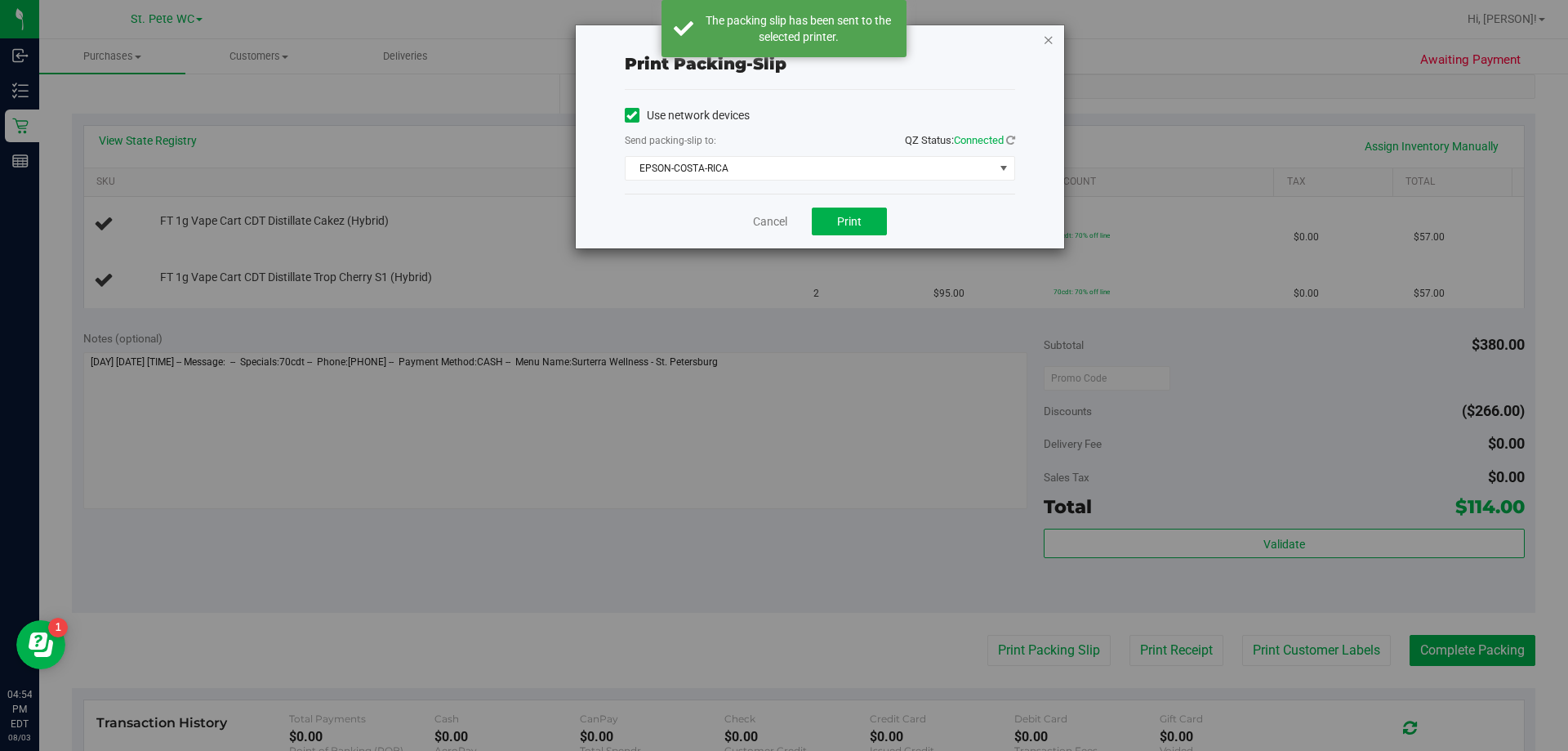 click at bounding box center [1049, 39] 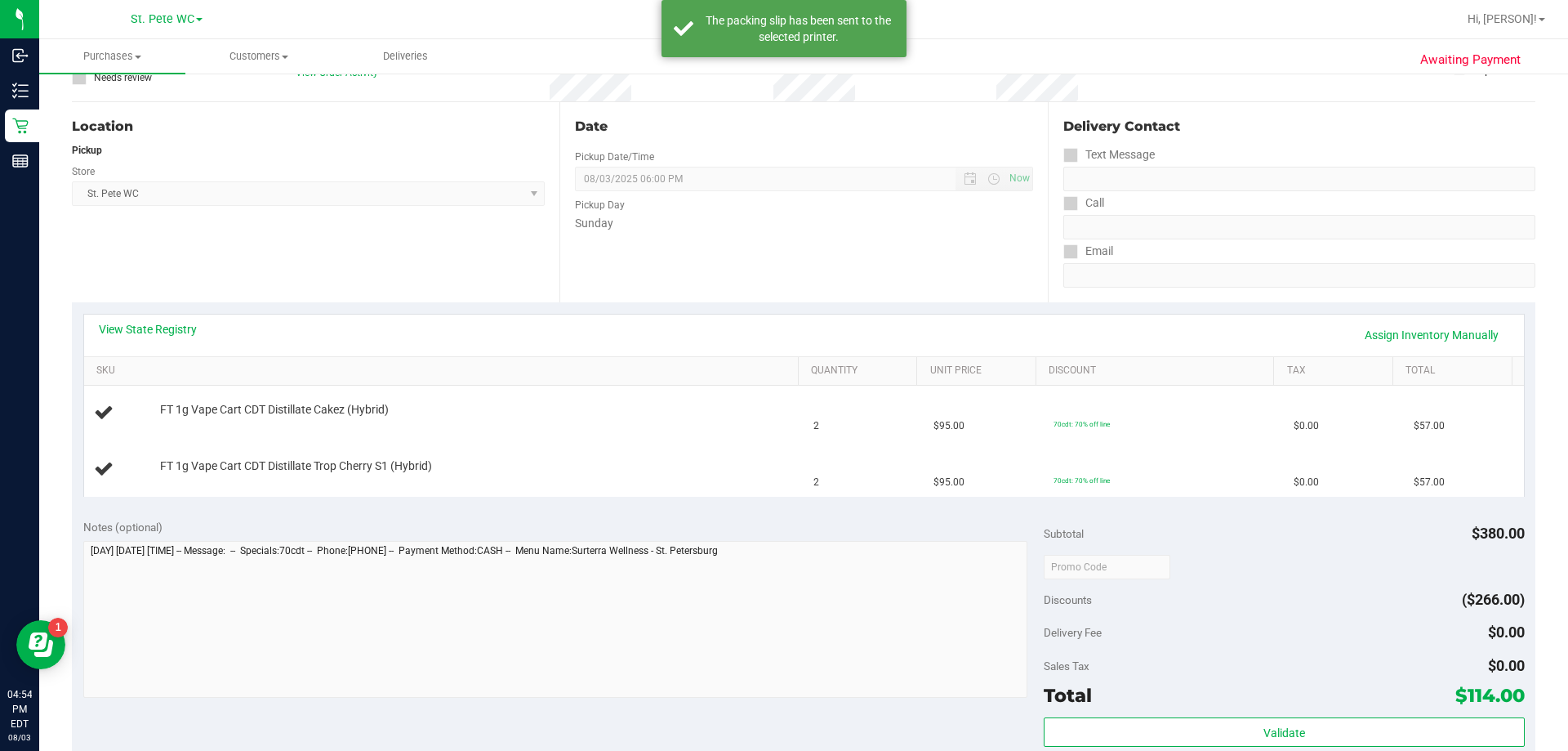 scroll, scrollTop: 0, scrollLeft: 0, axis: both 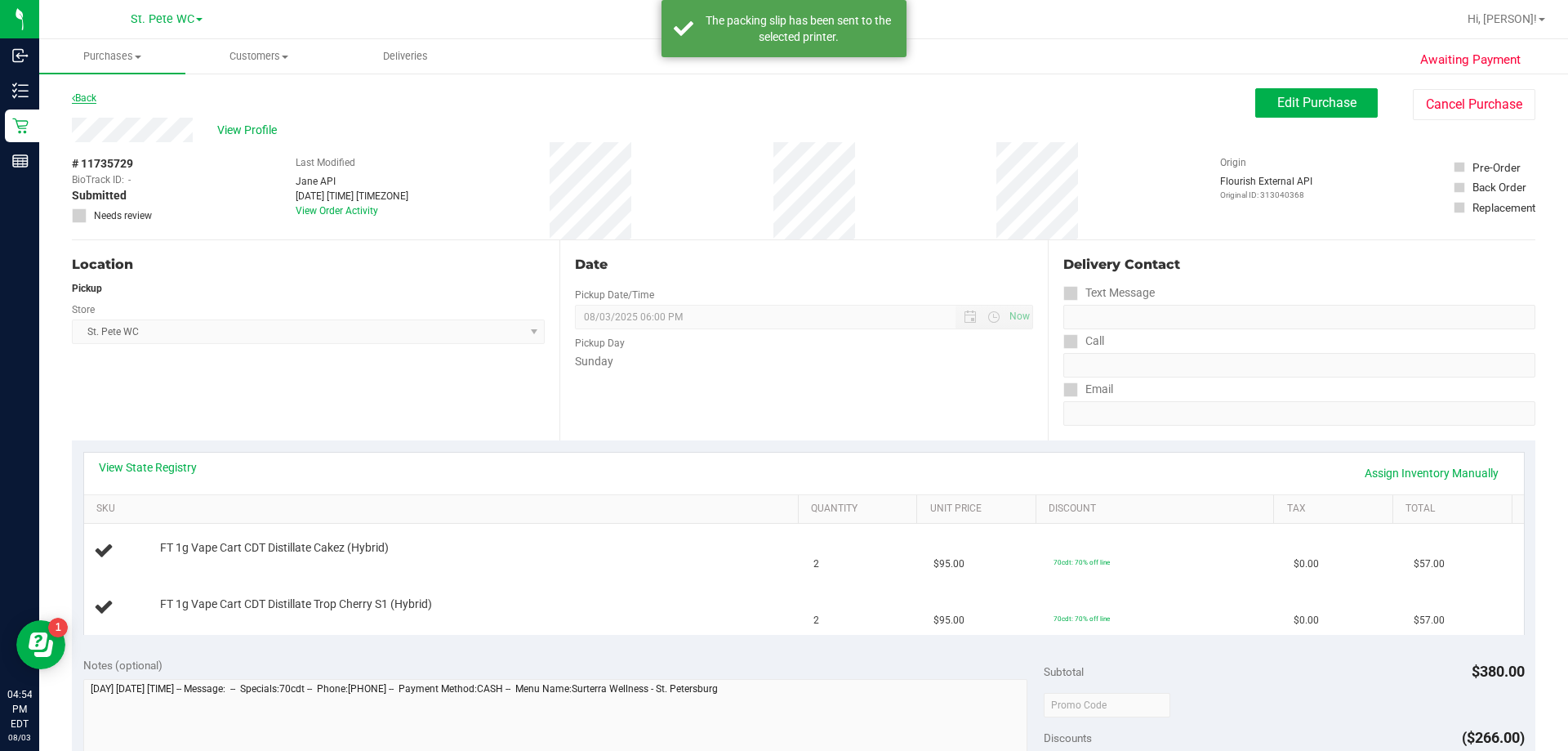 click on "Back" at bounding box center [84, 98] 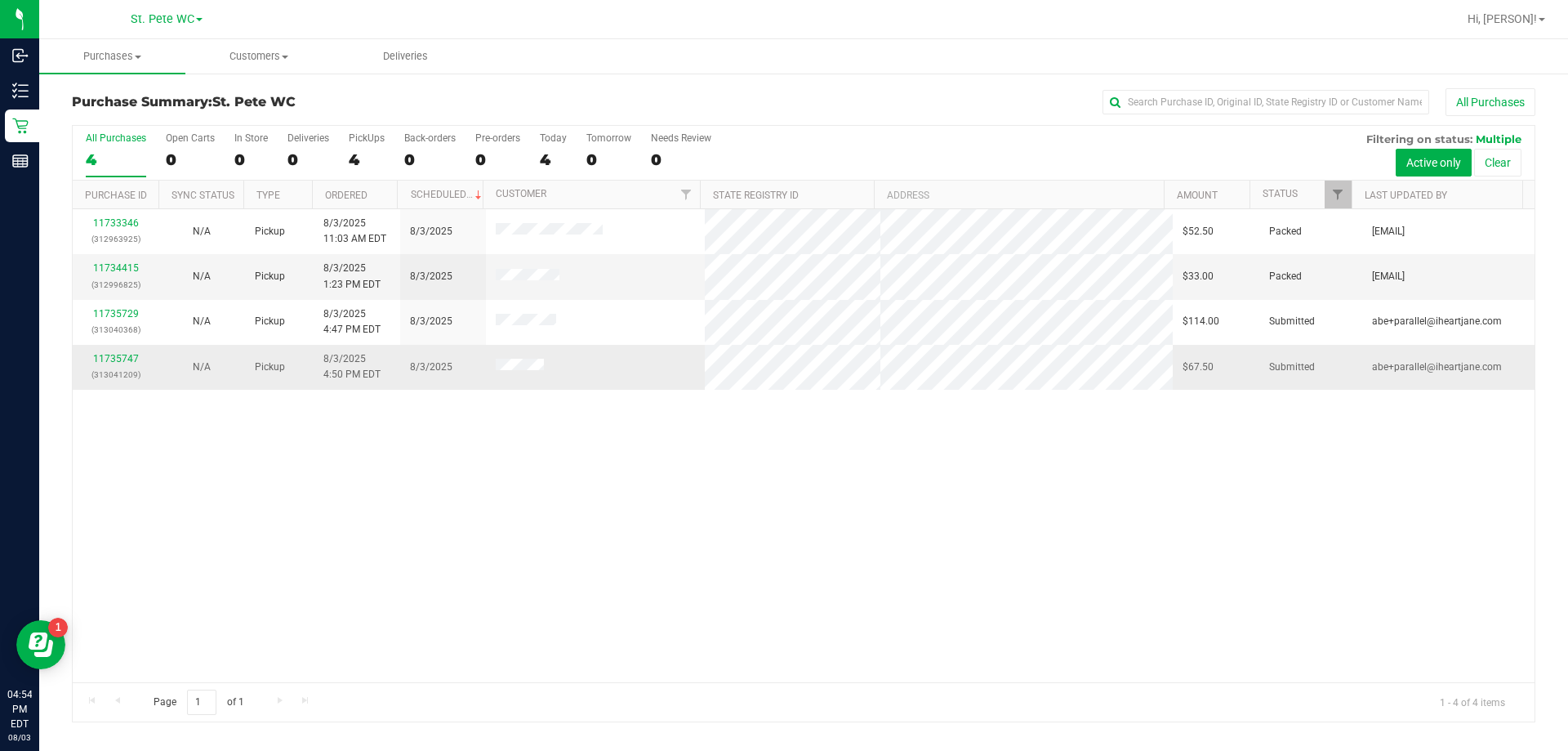 click on "11735747
([NUMBER])" at bounding box center (115, 367) 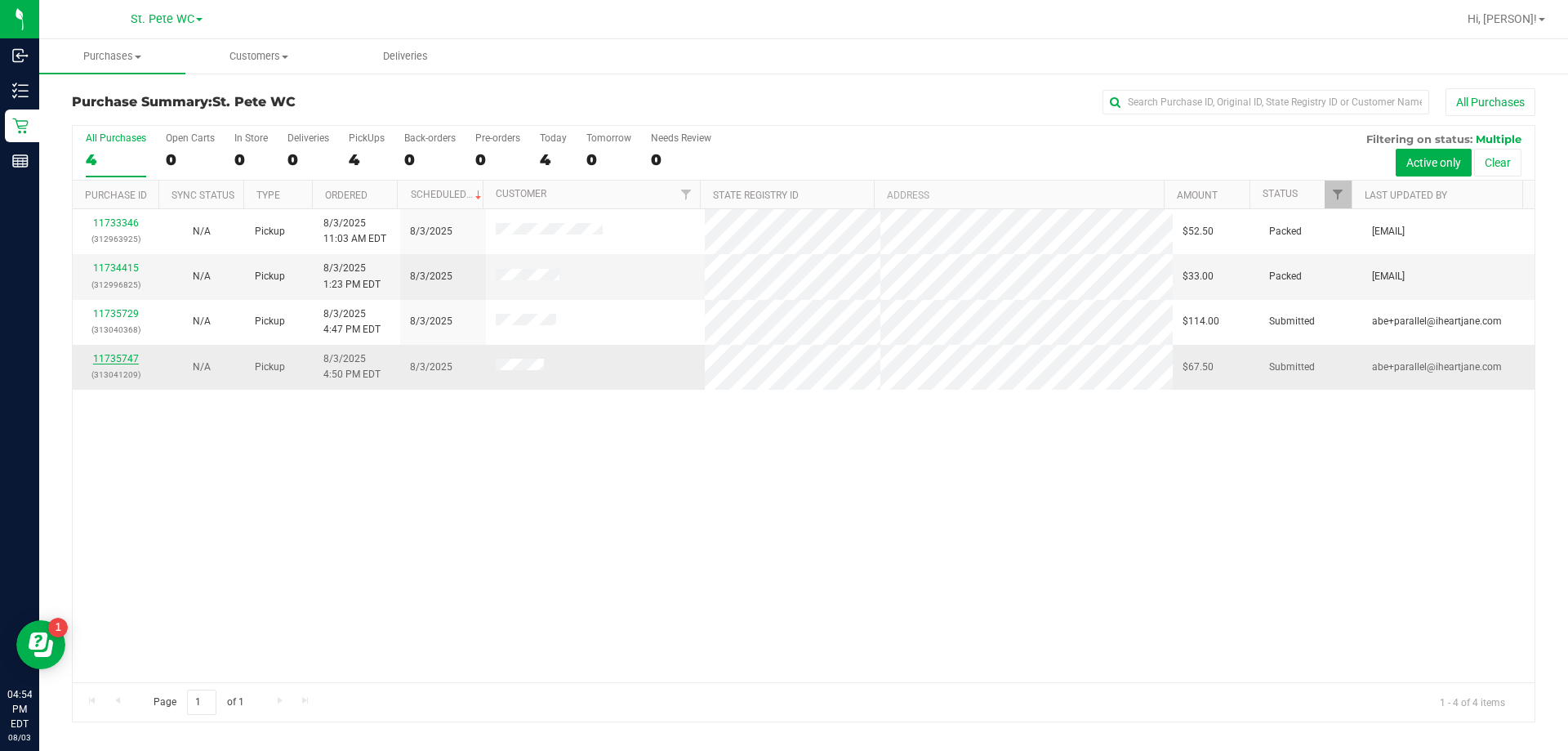 click on "11735747" at bounding box center (116, 359) 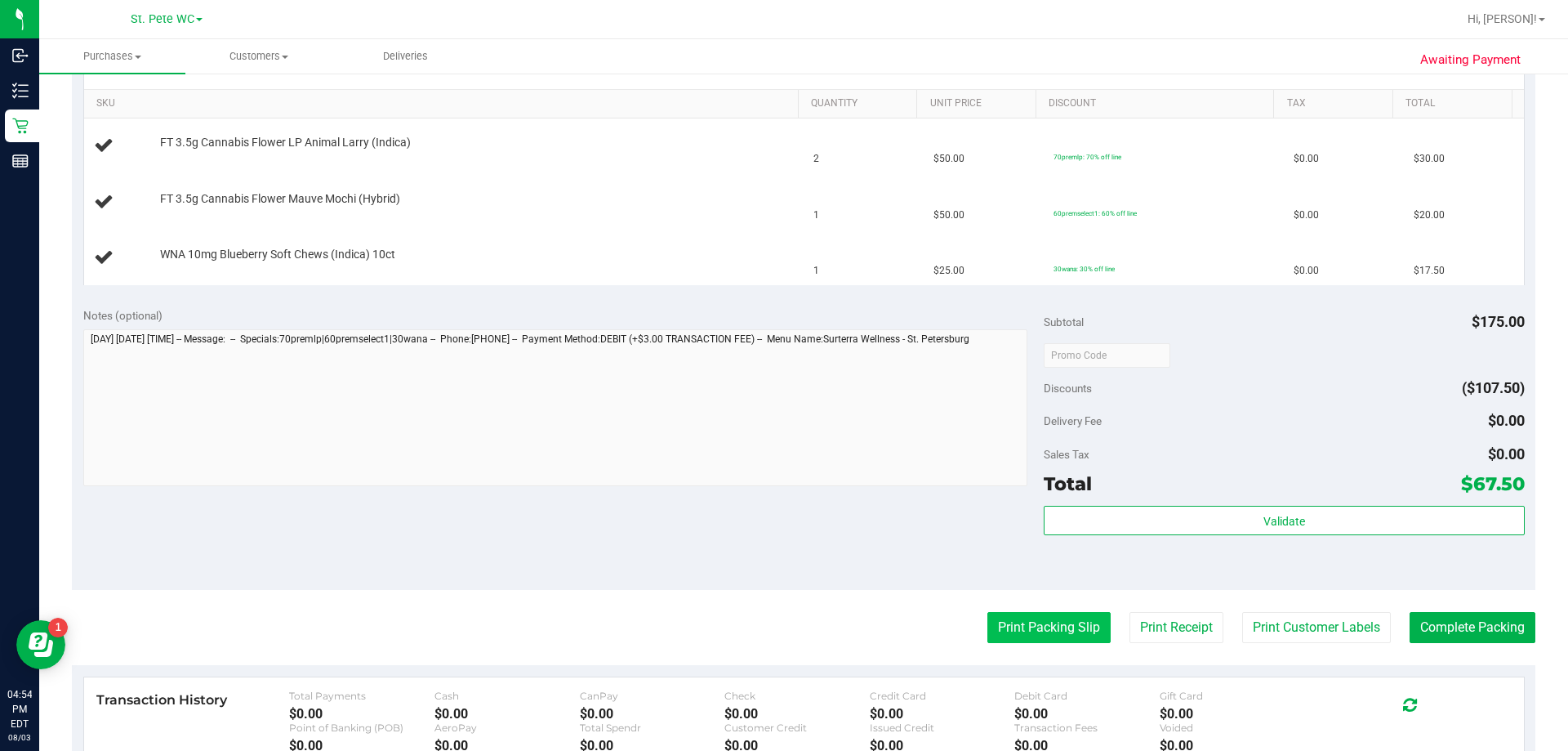 scroll, scrollTop: 409, scrollLeft: 0, axis: vertical 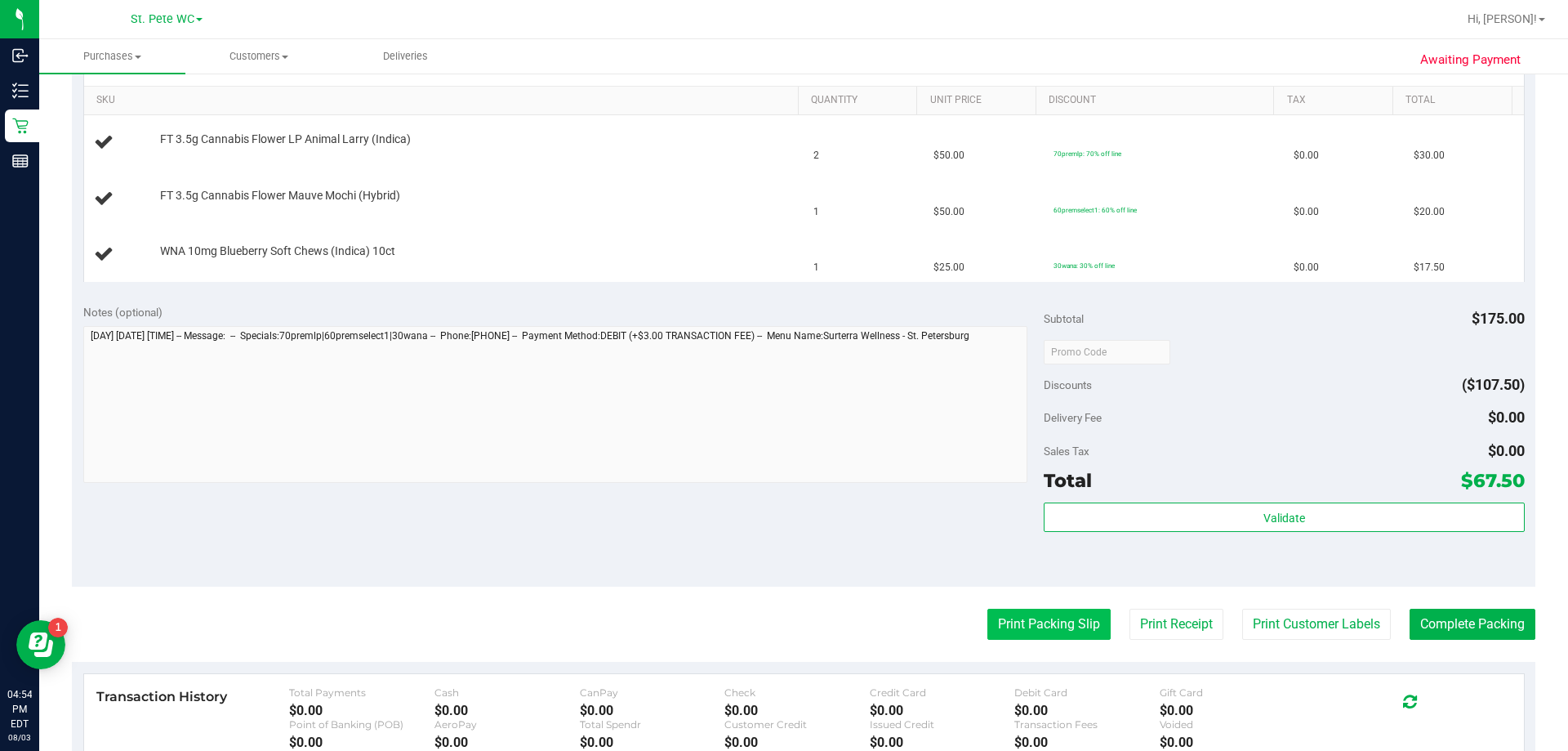 click on "Print Packing Slip" at bounding box center [1049, 624] 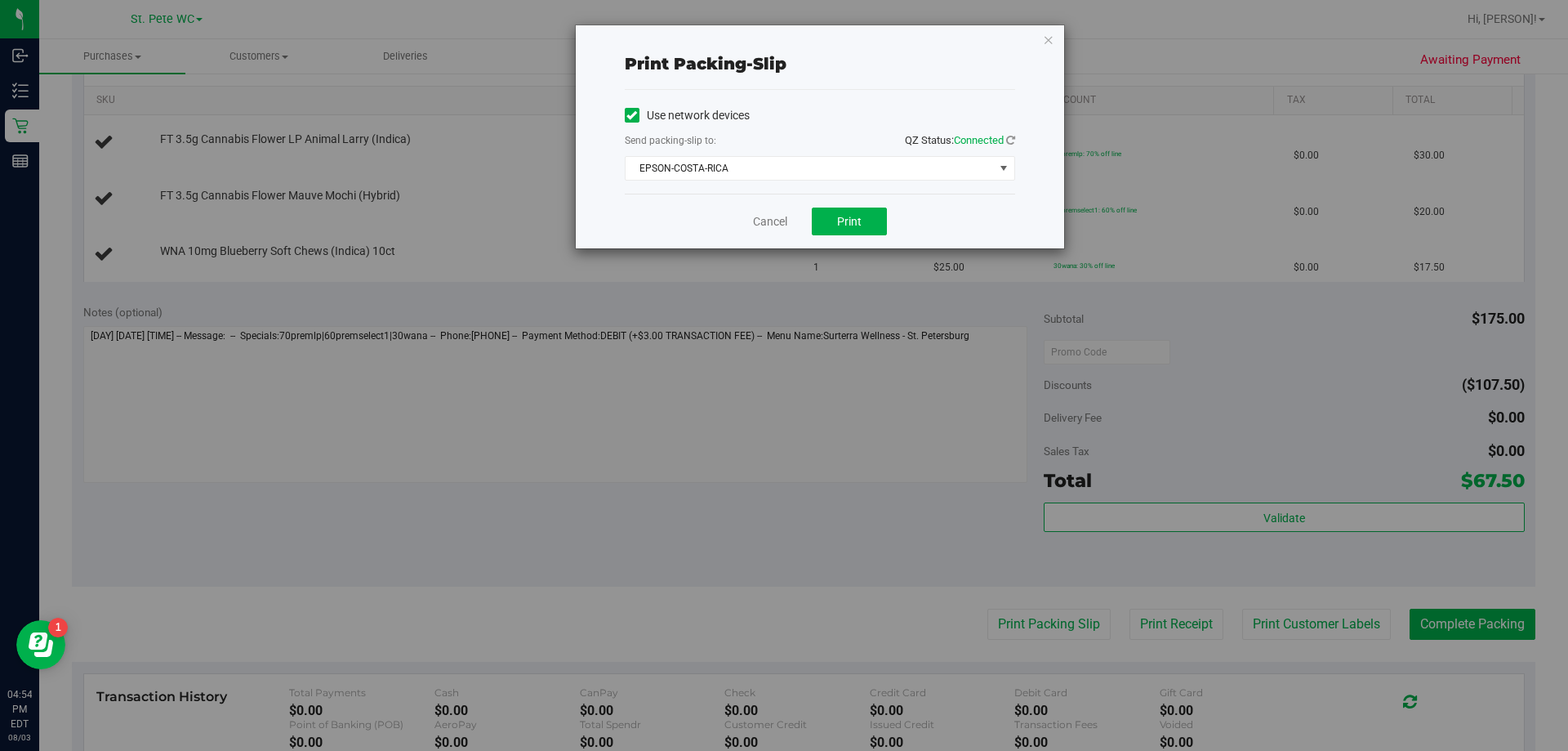 click on "Print packing-slip
Use network devices
Send packing-slip to:
QZ Status:   Connected
EPSON-COSTA-RICA Choose printer EPSON-COSMO-SPACELY EPSON-COSTA-RICA EPSON-COWBOY EPSON-COWBOY-JUNKIES EPSON-CRISPIX EPSON-CROATIA EPSON-CROOKEDX
Cancel
Print" at bounding box center [820, 136] 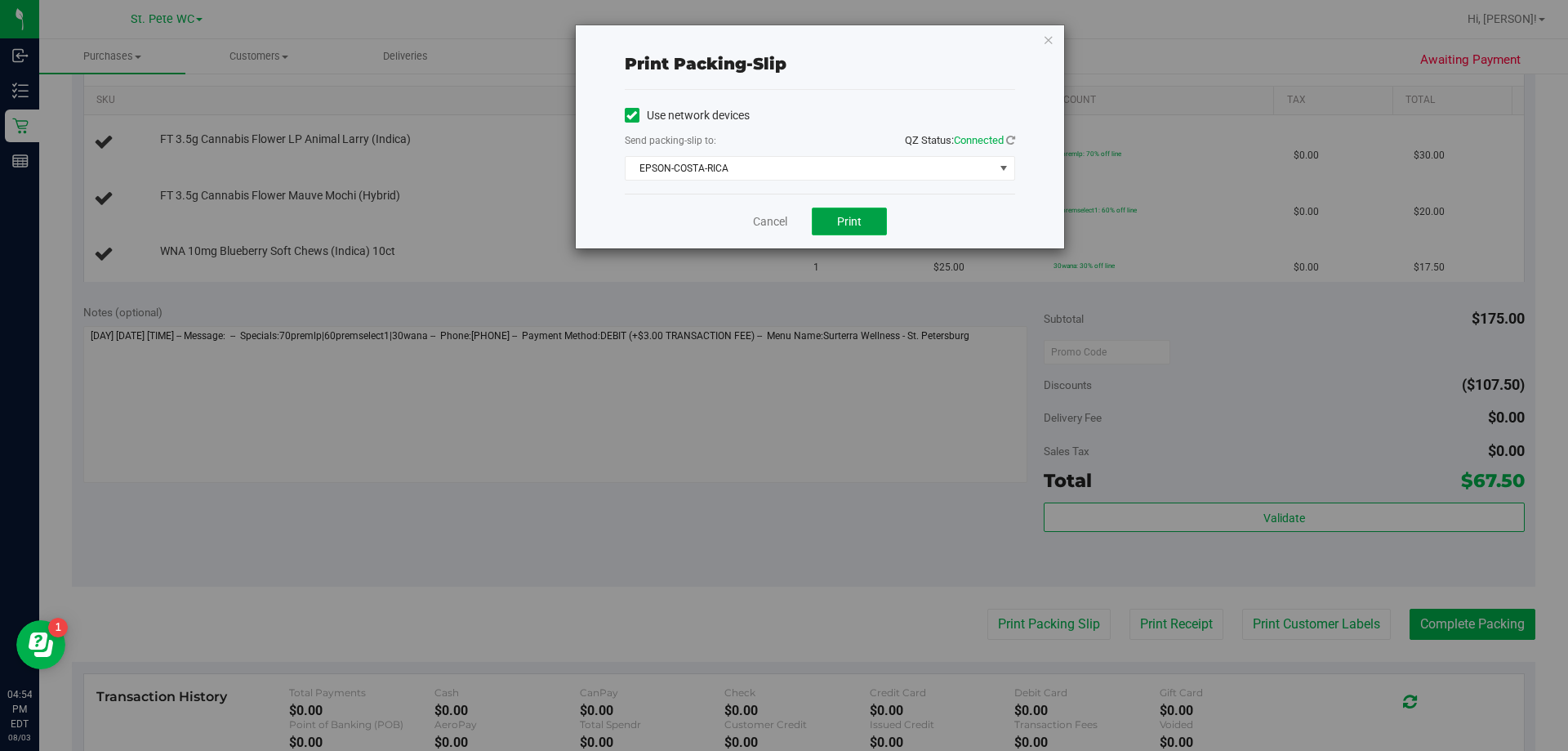 click on "Print" at bounding box center [849, 221] 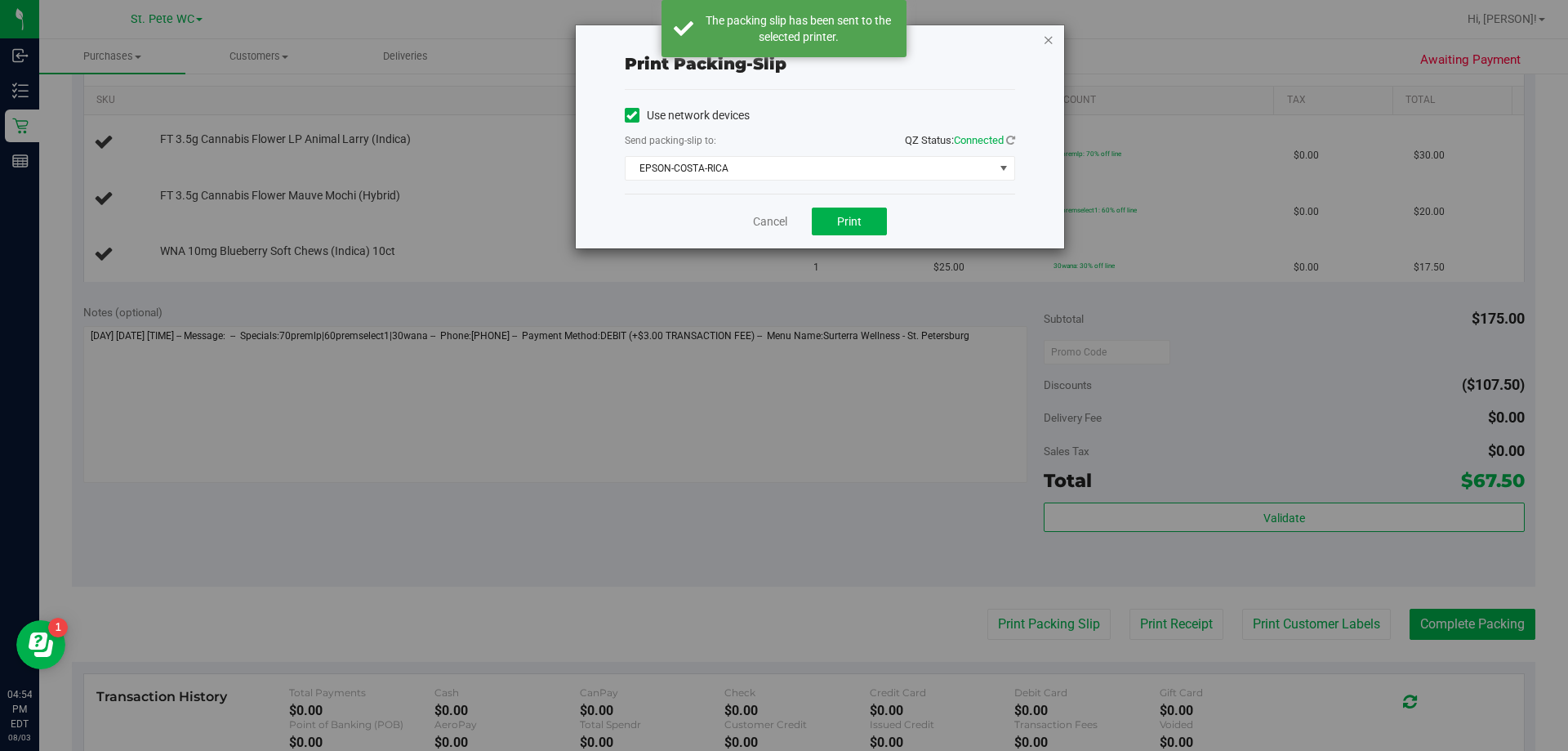 click at bounding box center (1049, 39) 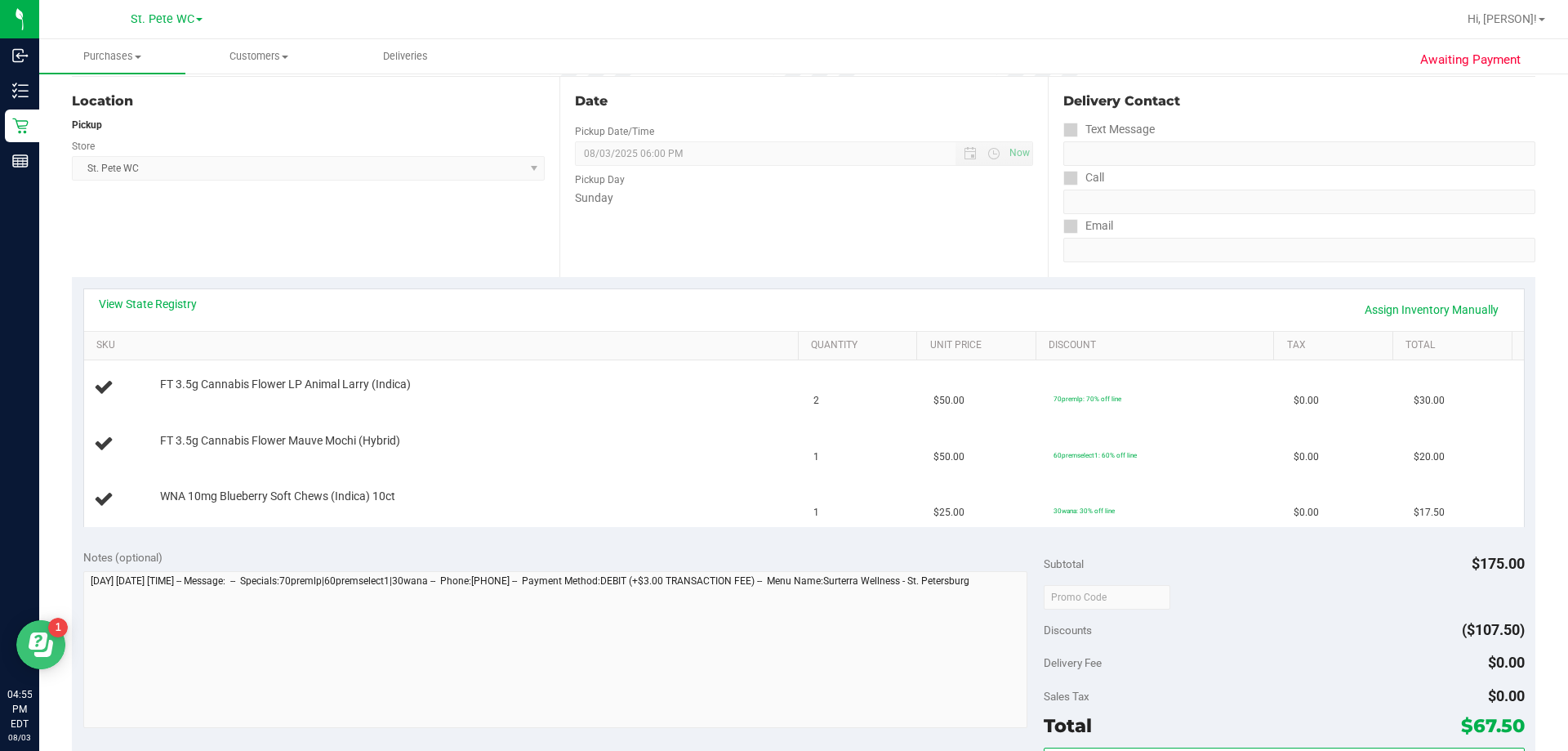 scroll, scrollTop: 0, scrollLeft: 0, axis: both 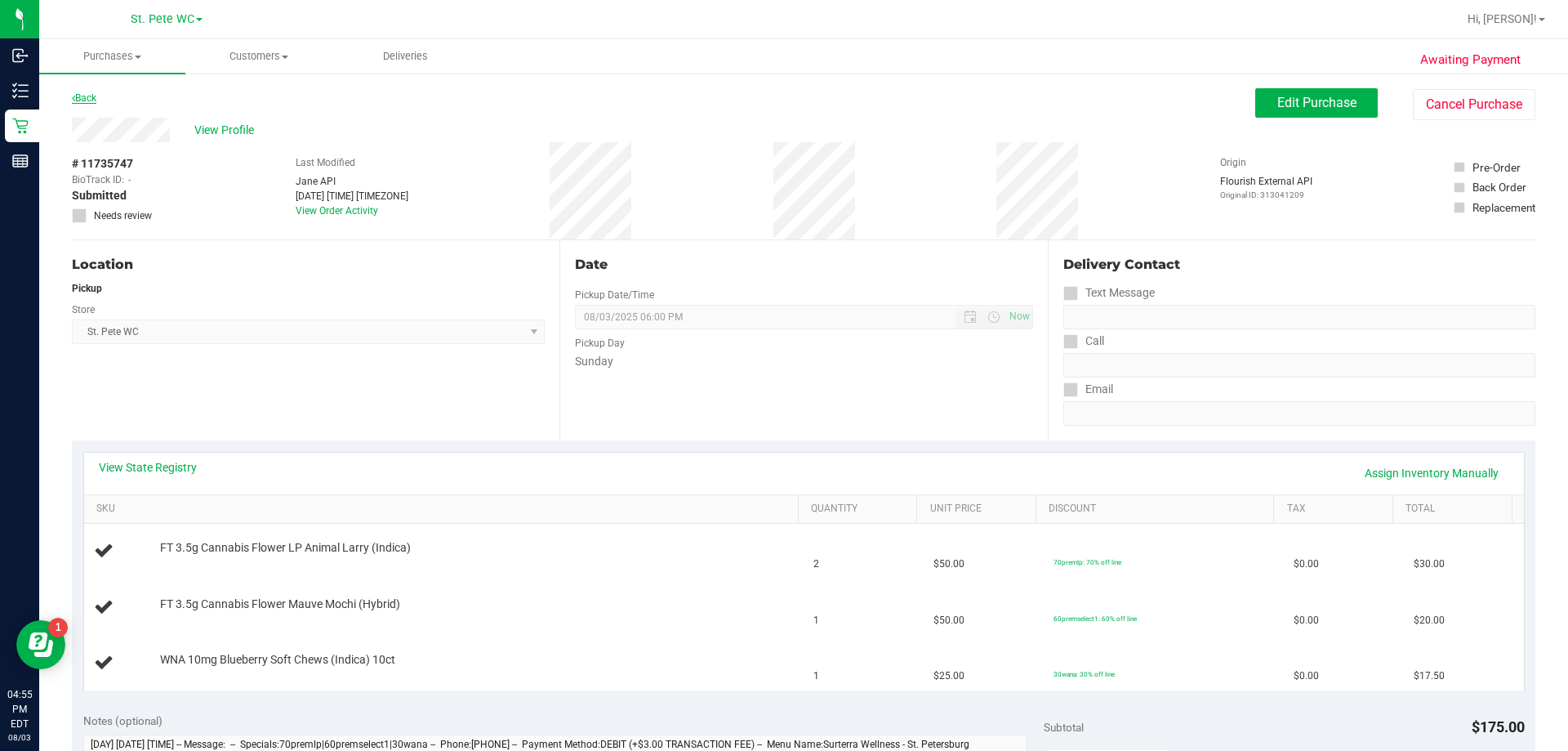 click on "Back" at bounding box center [84, 98] 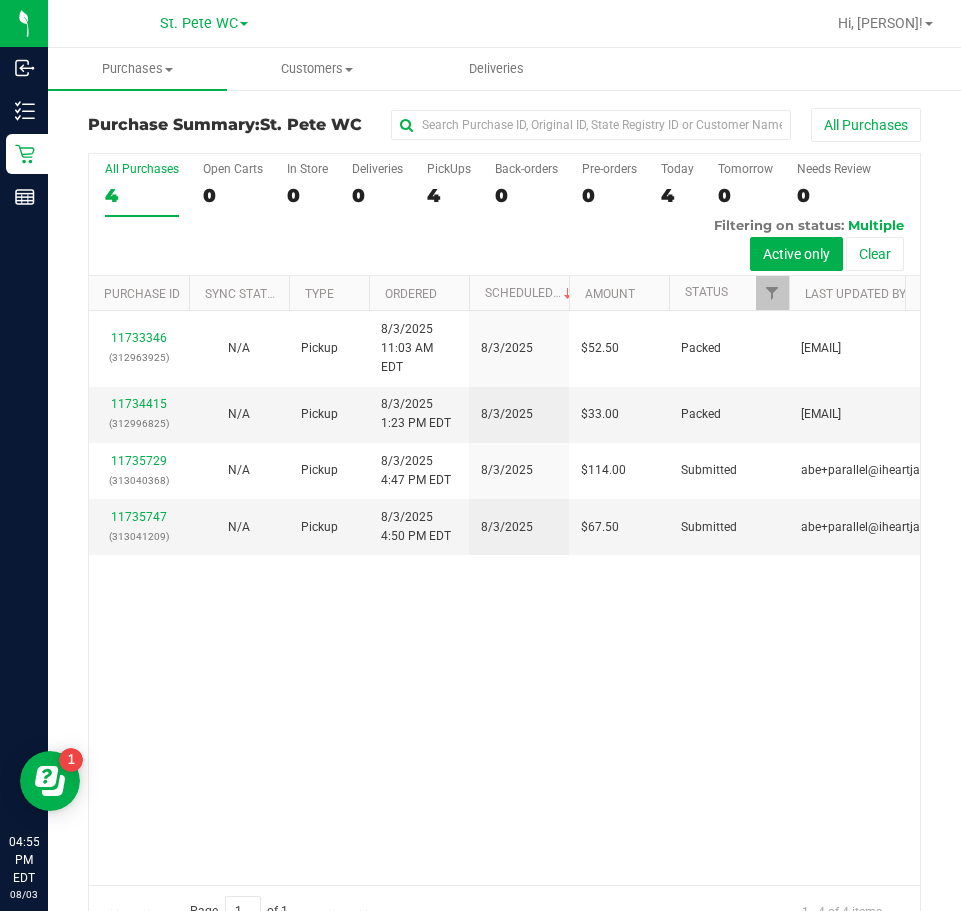 click on "11733346
(312963925)
N/A
Pickup 8/3/2025 11:03 AM EDT 8/3/2025
$52.50
Packed [EMAIL]
11734415
(312996825)
N/A
Pickup 8/3/2025 1:23 PM EDT 8/3/2025
$33.00
Packed [EMAIL]
11735729
(313040368)
N/A
Pickup 8/3/2025 4:47 PM EDT 8/3/2025
$114.00
Submitted [EMAIL]" at bounding box center (504, 598) 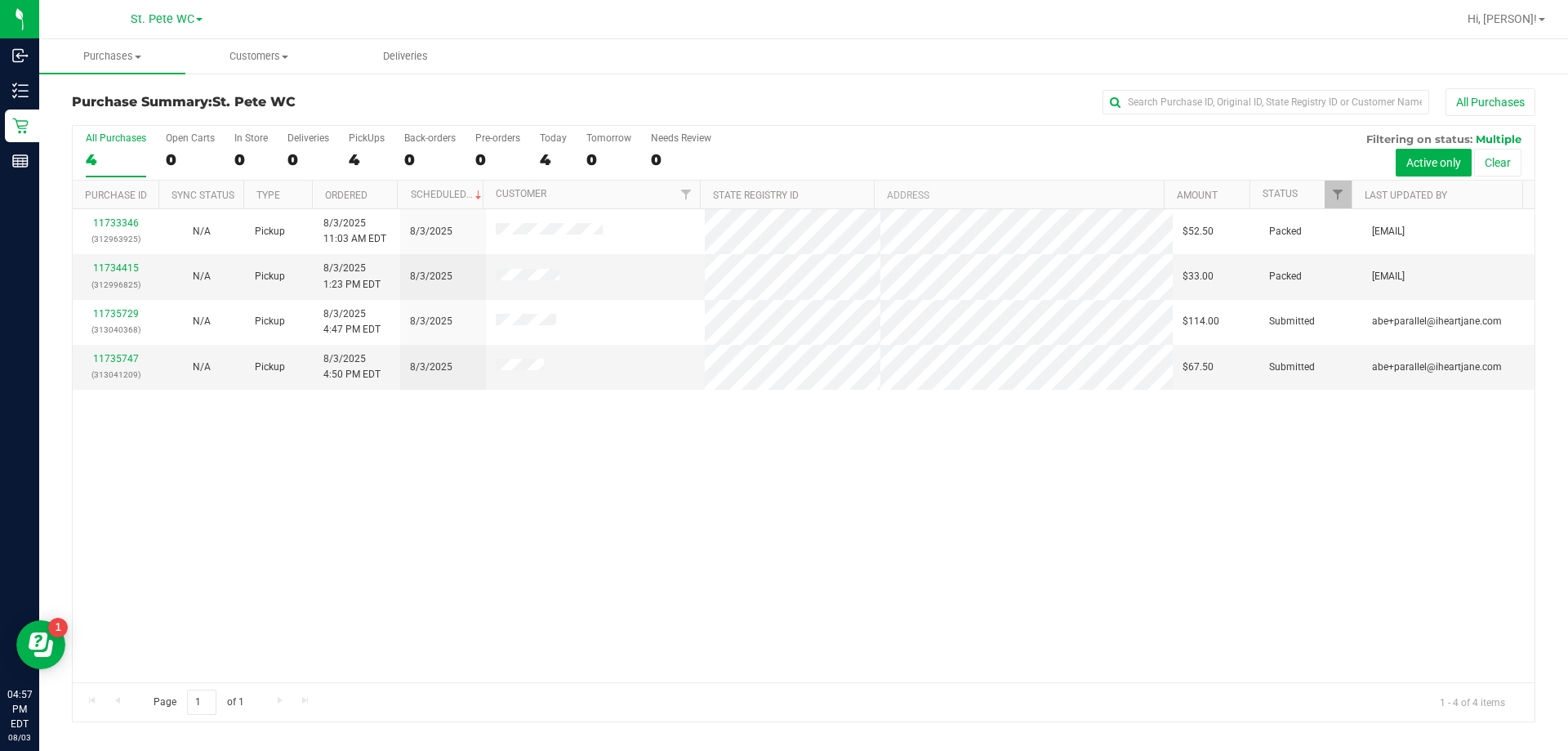 click on "11733346
(312963925)
N/A
Pickup 8/3/2025 11:03 AM EDT 8/3/2025
$52.50
Packed [EMAIL]
11734415
(312996825)
N/A
Pickup 8/3/2025 1:23 PM EDT 8/3/2025
$33.00
Packed [EMAIL]
11735729
(313040368)
N/A
Pickup 8/3/2025 4:47 PM EDT 8/3/2025
$114.00
Submitted [EMAIL]" at bounding box center (804, 445) 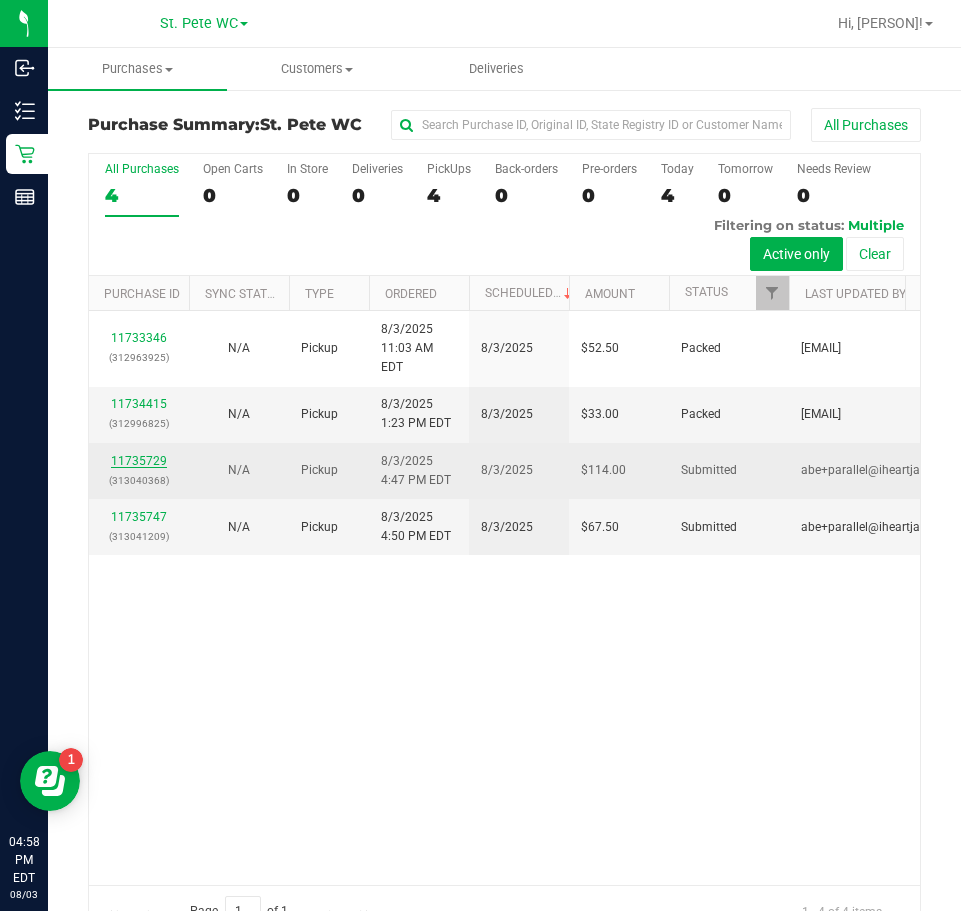 click on "11735729" at bounding box center [139, 461] 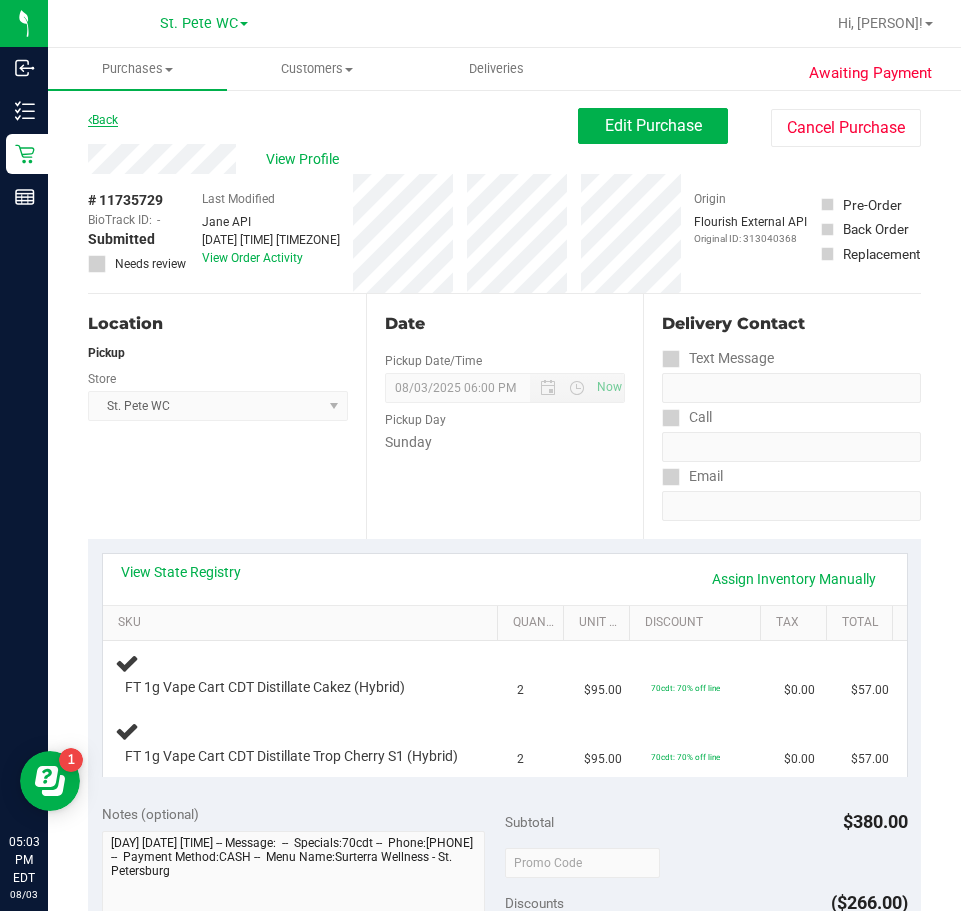 click on "Back" at bounding box center [103, 120] 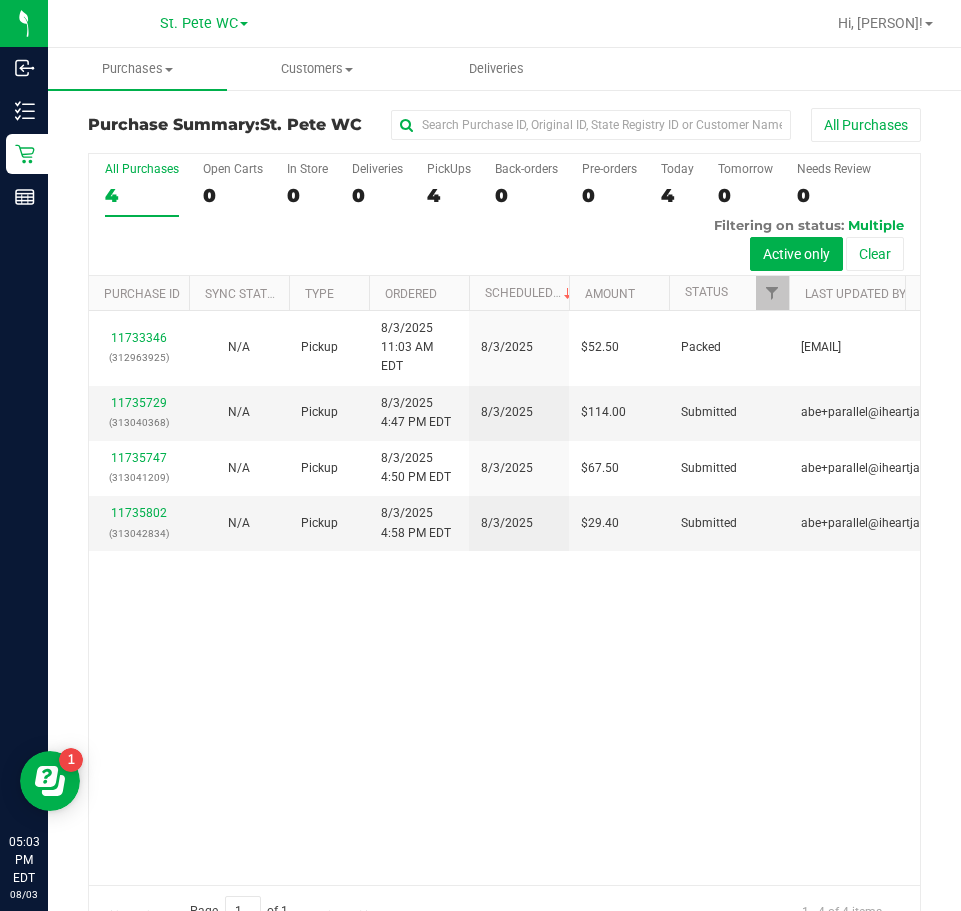 click on "6525 mg
(312963925)
N/A
Pickup 8/3/2025 11:03 AM EDT 8/3/2025
$52.50
Packed [EMAIL]
11735729
(313040368)
N/A
Pickup 8/3/2025 4:47 PM EDT 8/3/2025
$114.00
Submitted [EMAIL]
11735747
(313041209)
N/A
Pickup 8/3/2025 4:50 PM EDT 8/3/2025
$67.50
Submitted [EMAIL]" at bounding box center (504, 598) 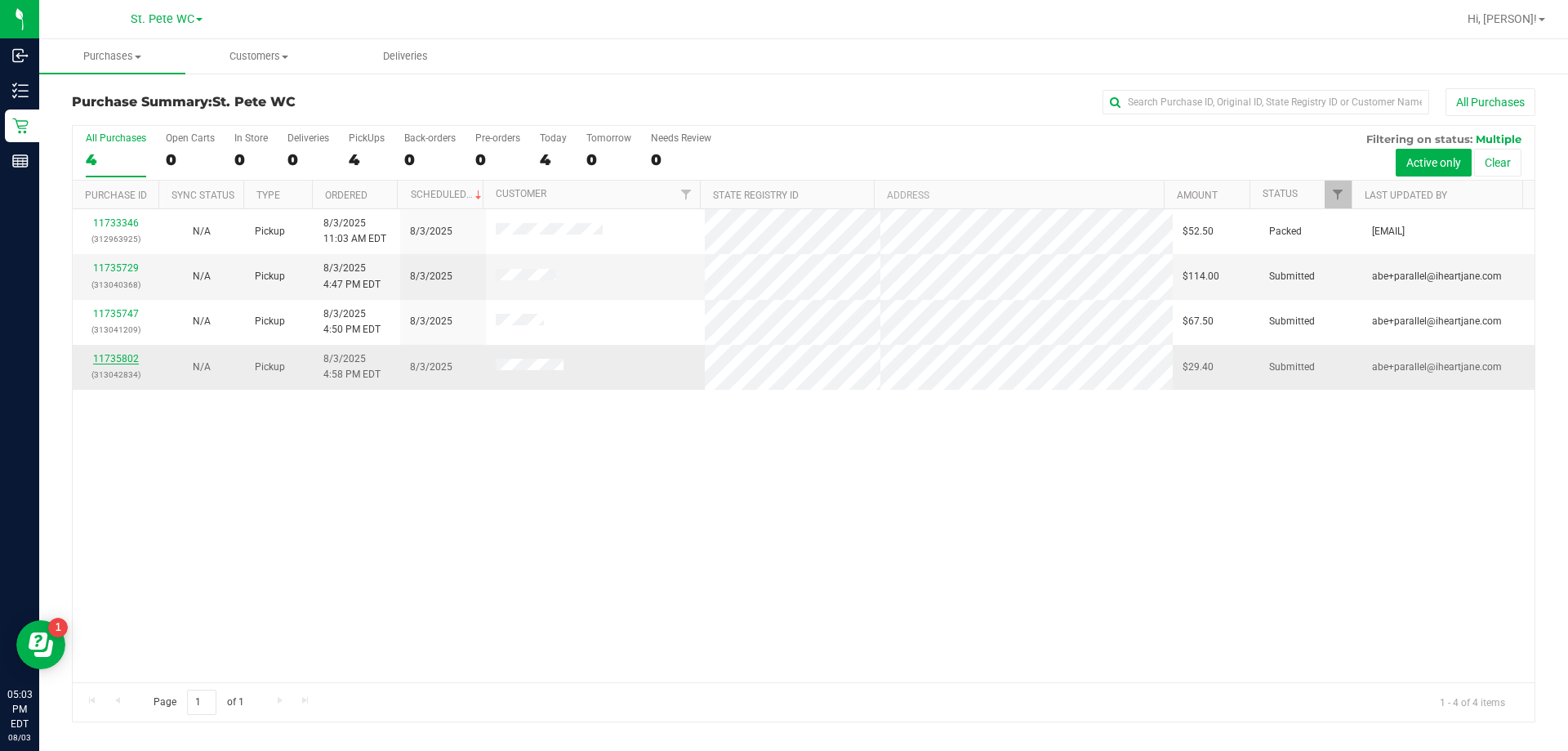 click on "11735802" at bounding box center [116, 359] 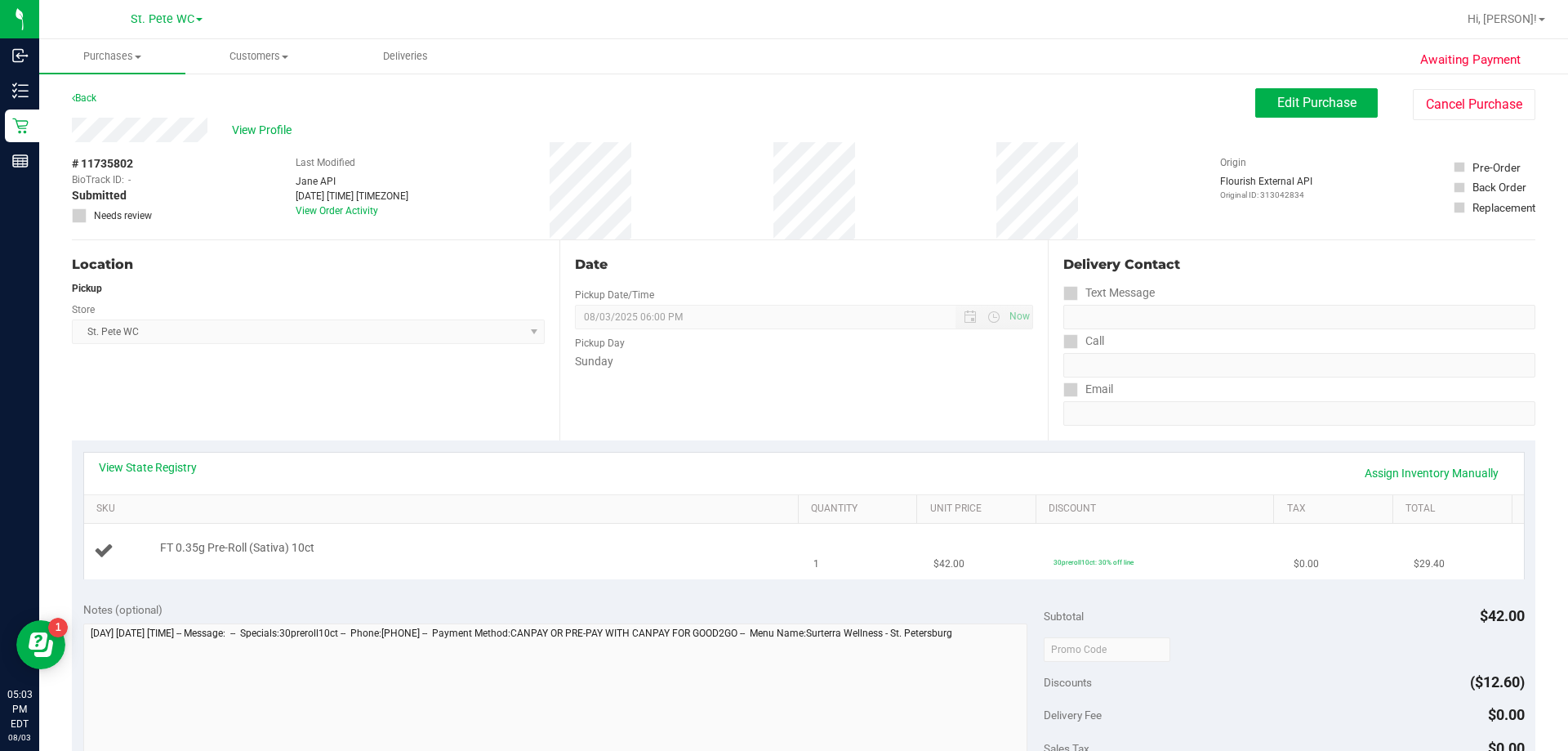 click on "FT 0.35g Pre-Roll (Sativa) 10ct" at bounding box center [471, 548] 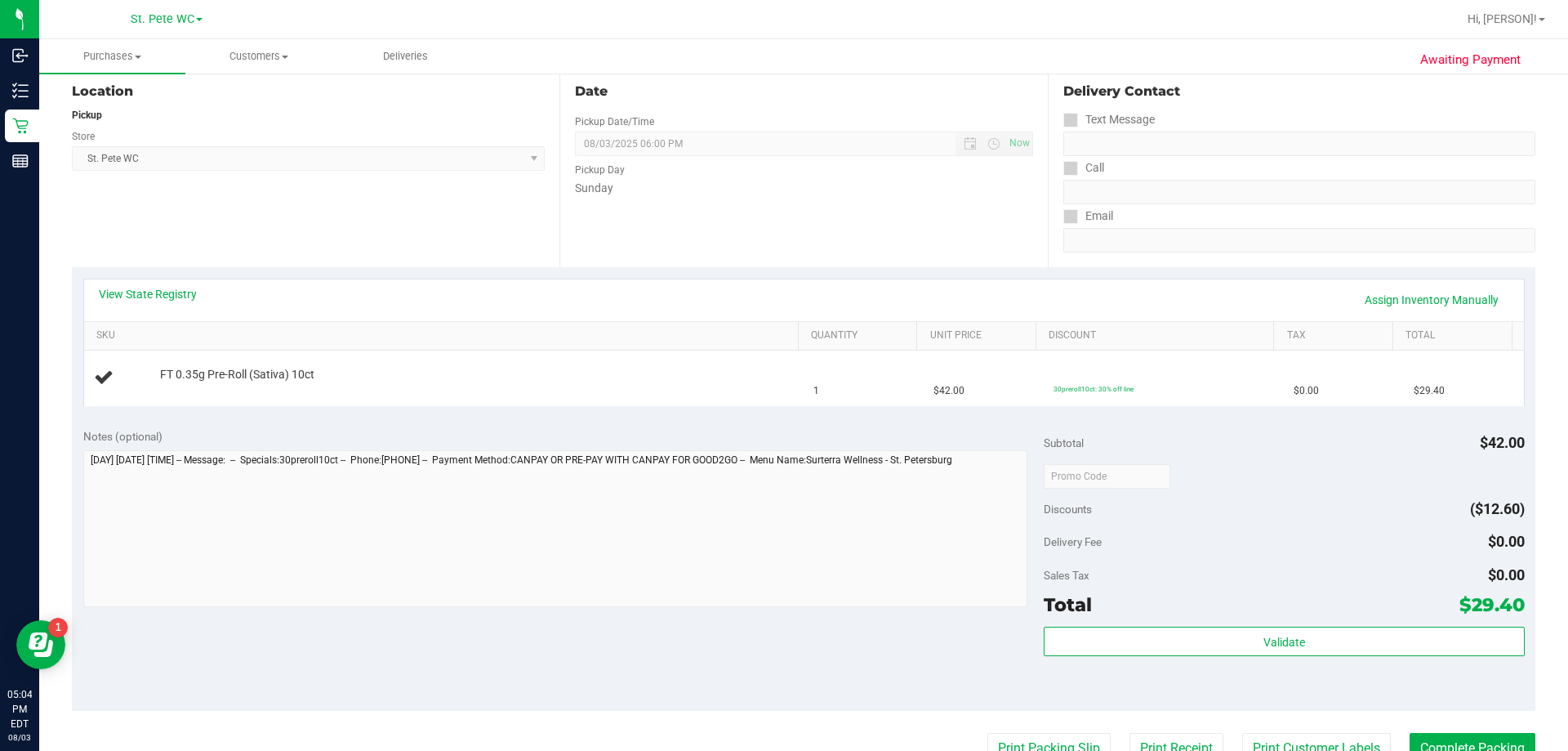 scroll, scrollTop: 327, scrollLeft: 0, axis: vertical 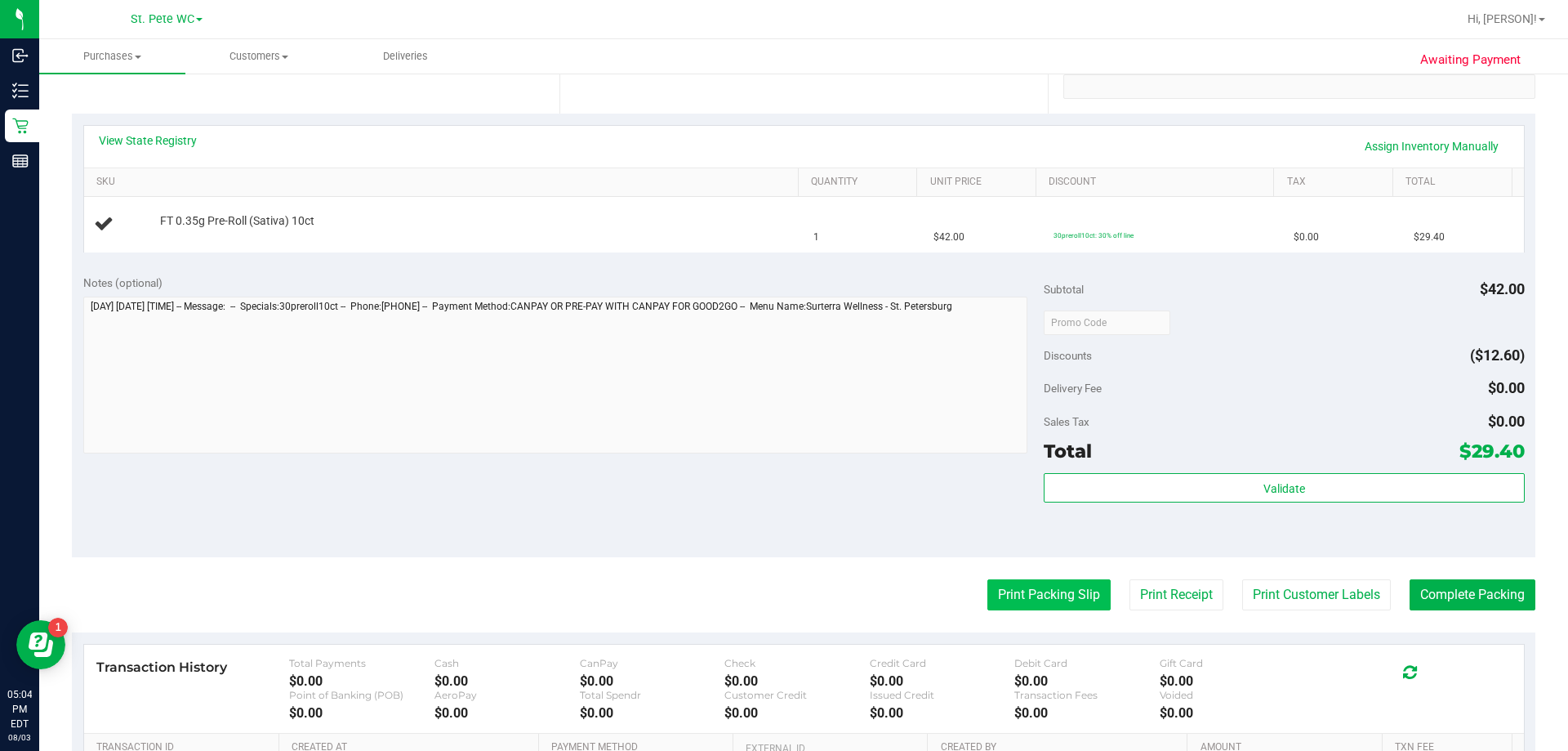 click on "Print Packing Slip" at bounding box center (1049, 595) 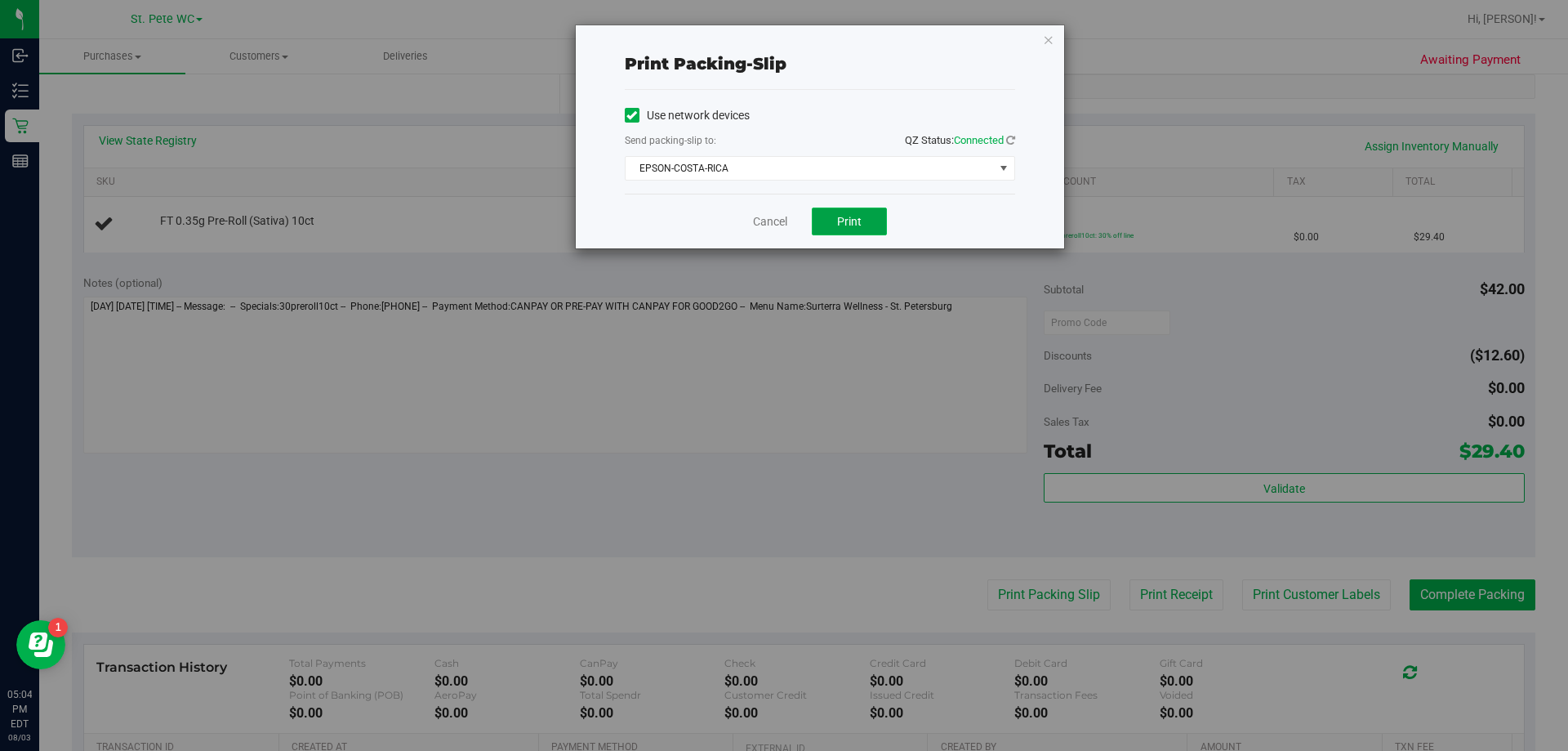 click on "Print" at bounding box center [849, 221] 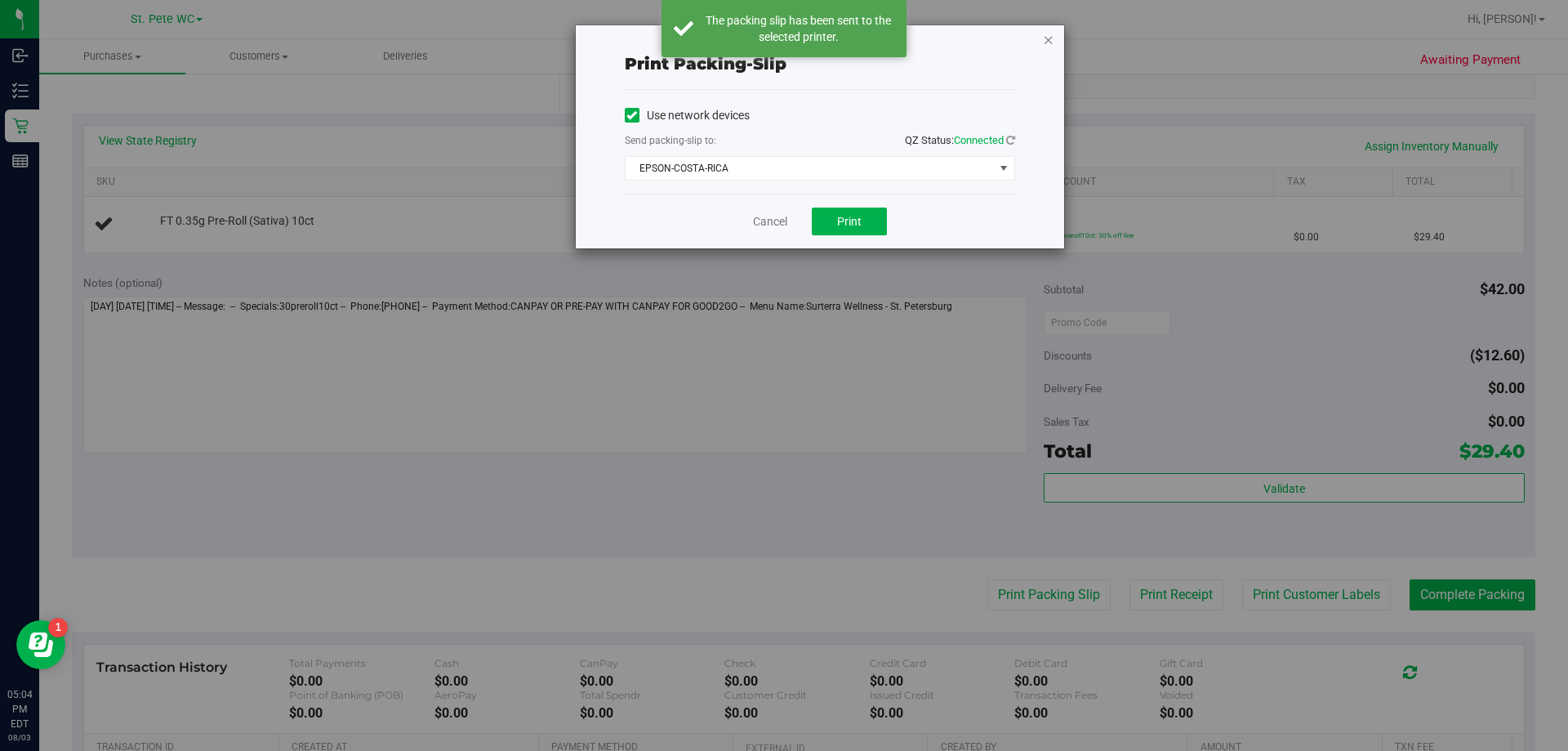 click at bounding box center [1049, 39] 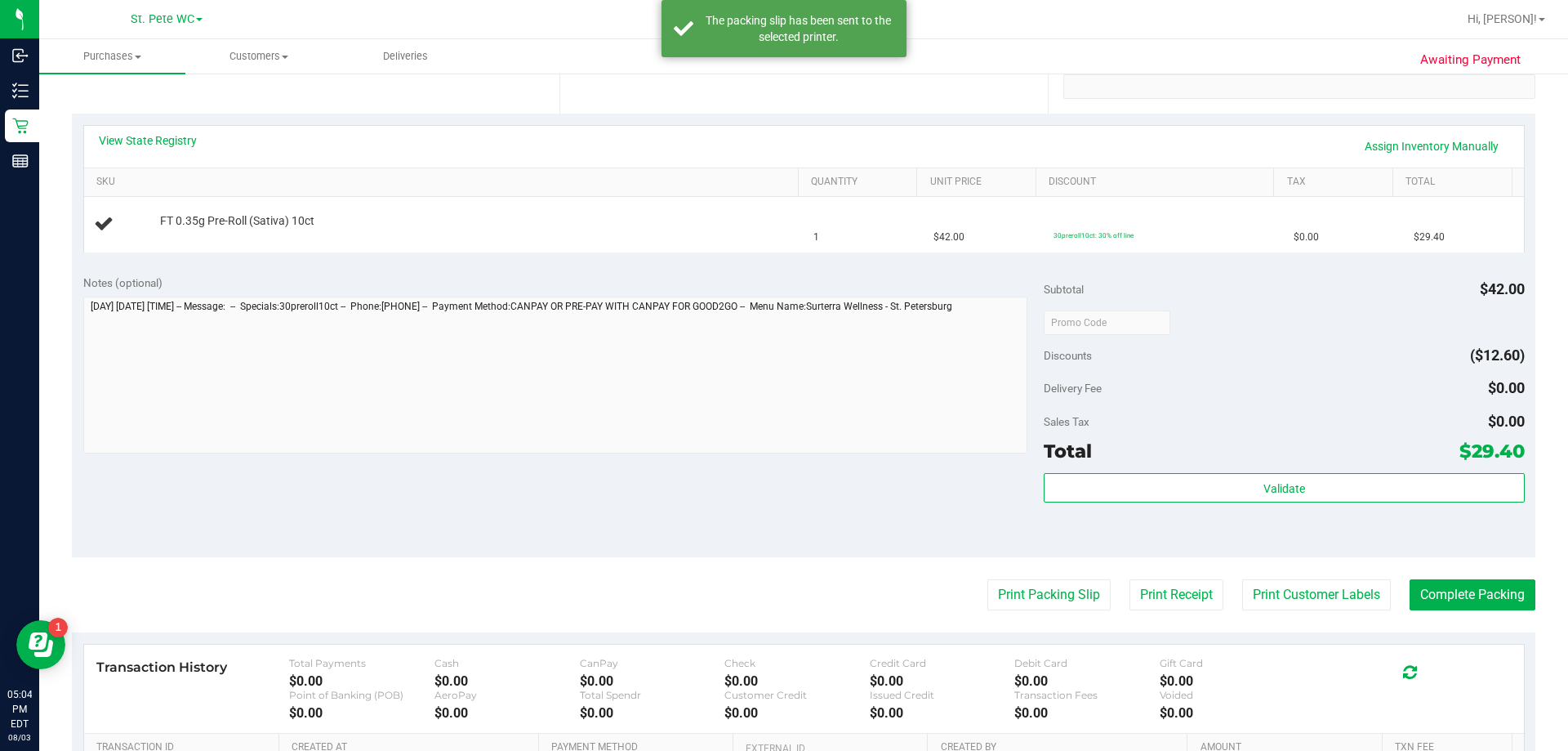 scroll, scrollTop: 0, scrollLeft: 0, axis: both 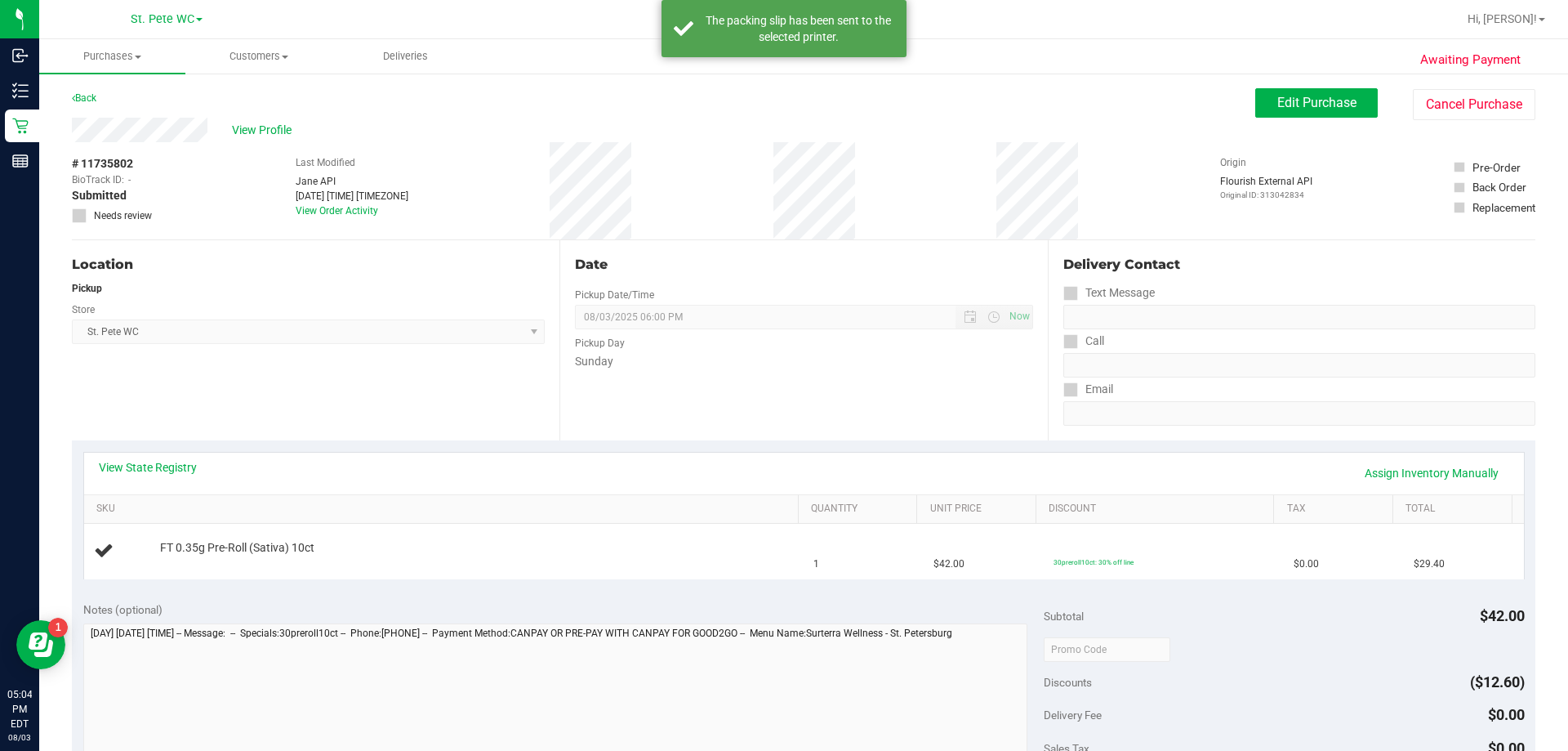 click on "Back" at bounding box center [84, 98] 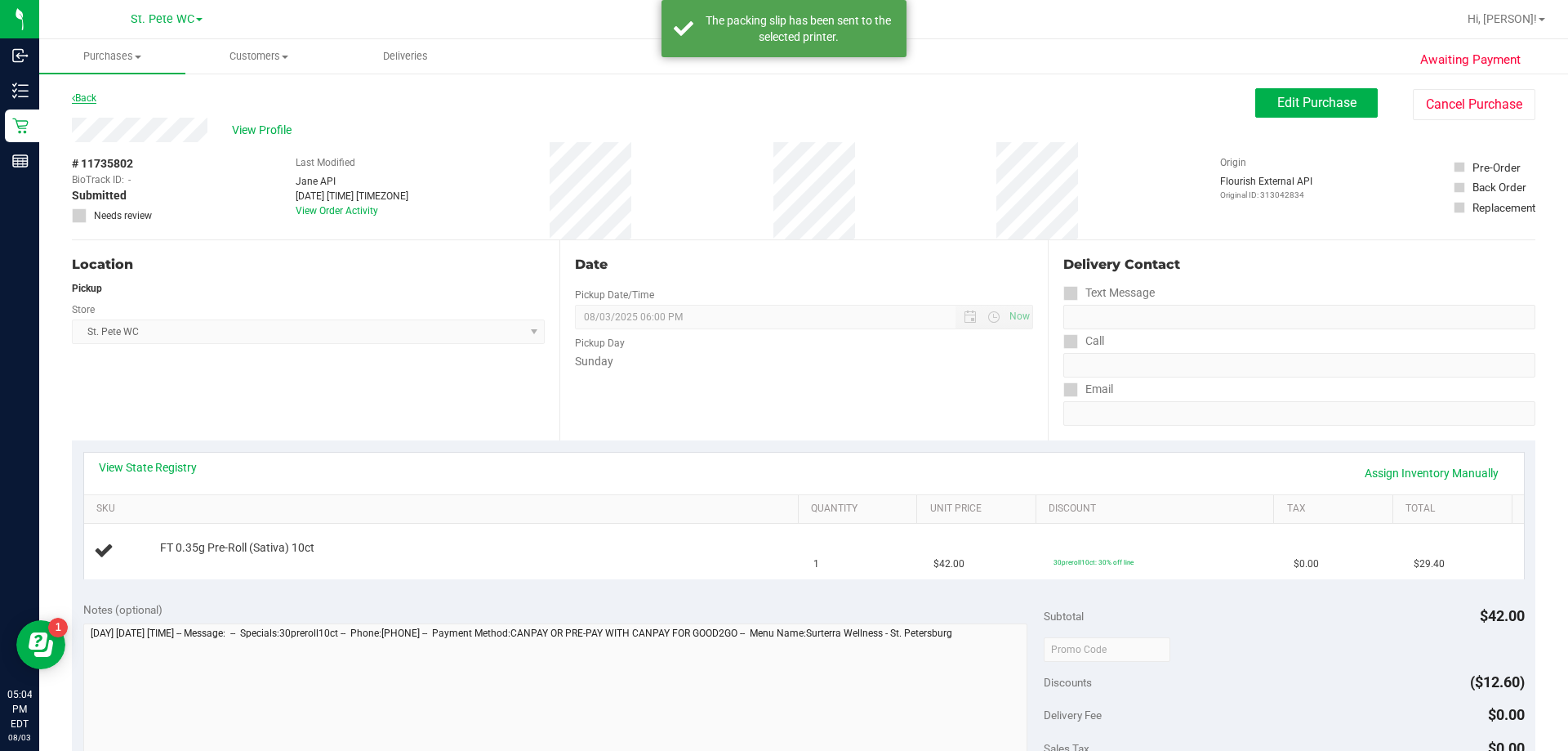 click on "Back" at bounding box center [84, 98] 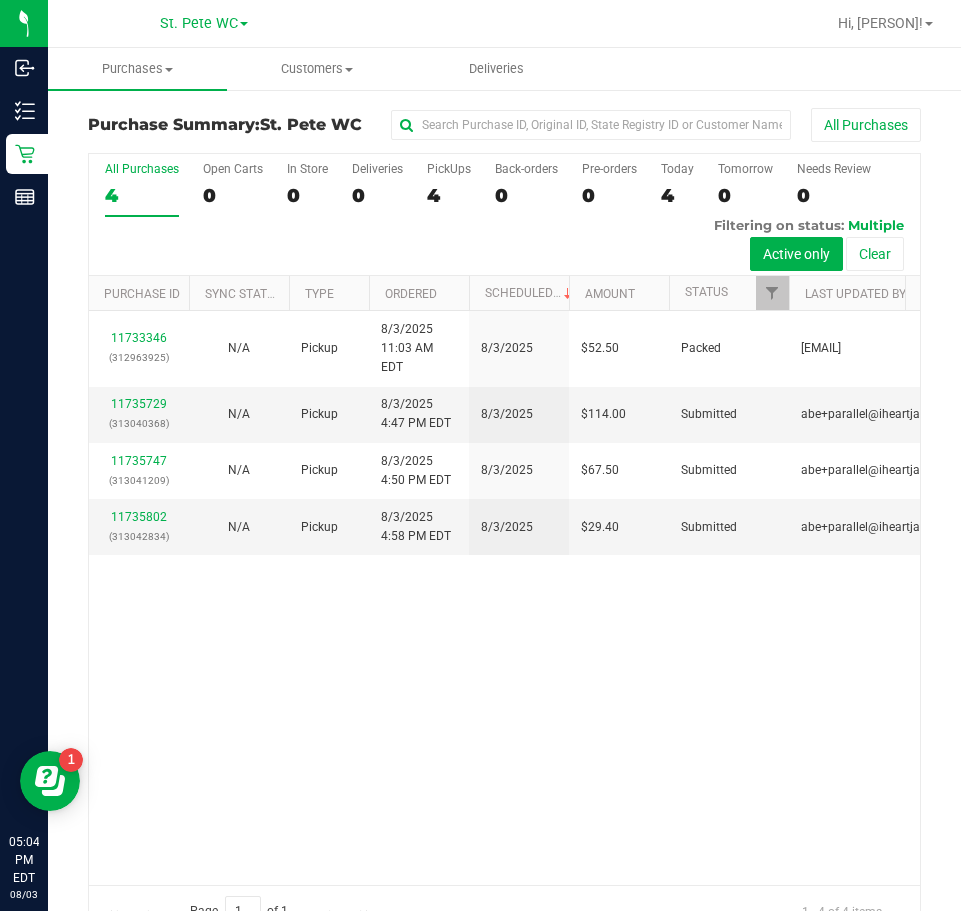 click on "6525 mg
(312963925)
N/A
Pickup 8/3/2025 11:03 AM EDT 8/3/2025
$52.50
Packed [EMAIL]
11735729
(313040368)
N/A
Pickup 8/3/2025 4:47 PM EDT 8/3/2025
$114.00
Submitted [EMAIL]
11735747
(313041209)
N/A
Pickup 8/3/2025 4:50 PM EDT 8/3/2025
$67.50
Submitted [EMAIL]" at bounding box center [504, 598] 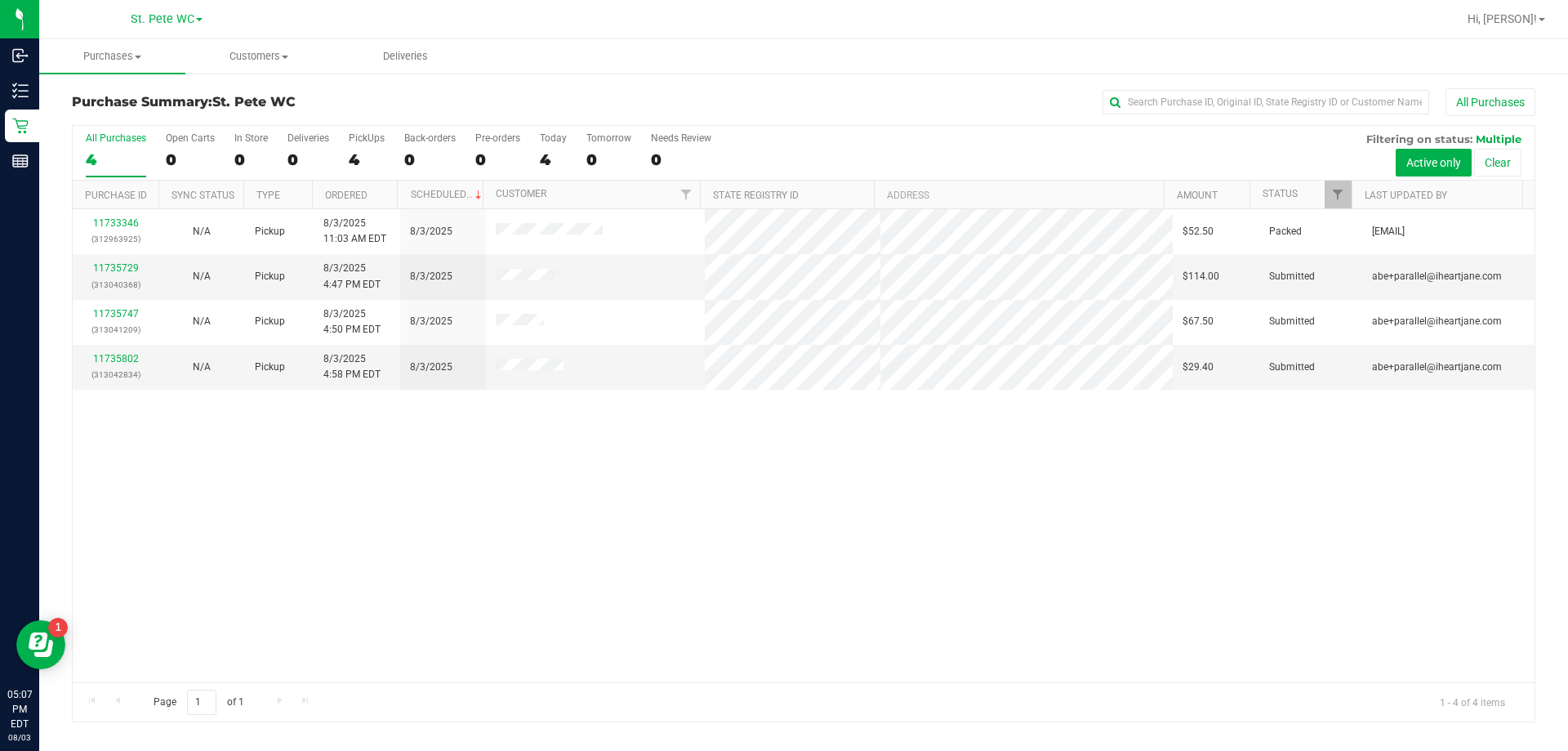 click on "6525 mg
(312963925)
N/A
Pickup 8/3/2025 11:03 AM EDT 8/3/2025
$52.50
Packed [EMAIL]
11735729
(313040368)
N/A
Pickup 8/3/2025 4:47 PM EDT 8/3/2025
$114.00
Submitted [EMAIL]
11735747
(313041209)
N/A
Pickup 8/3/2025 4:50 PM EDT 8/3/2025
$67.50
Submitted [EMAIL]" at bounding box center (804, 445) 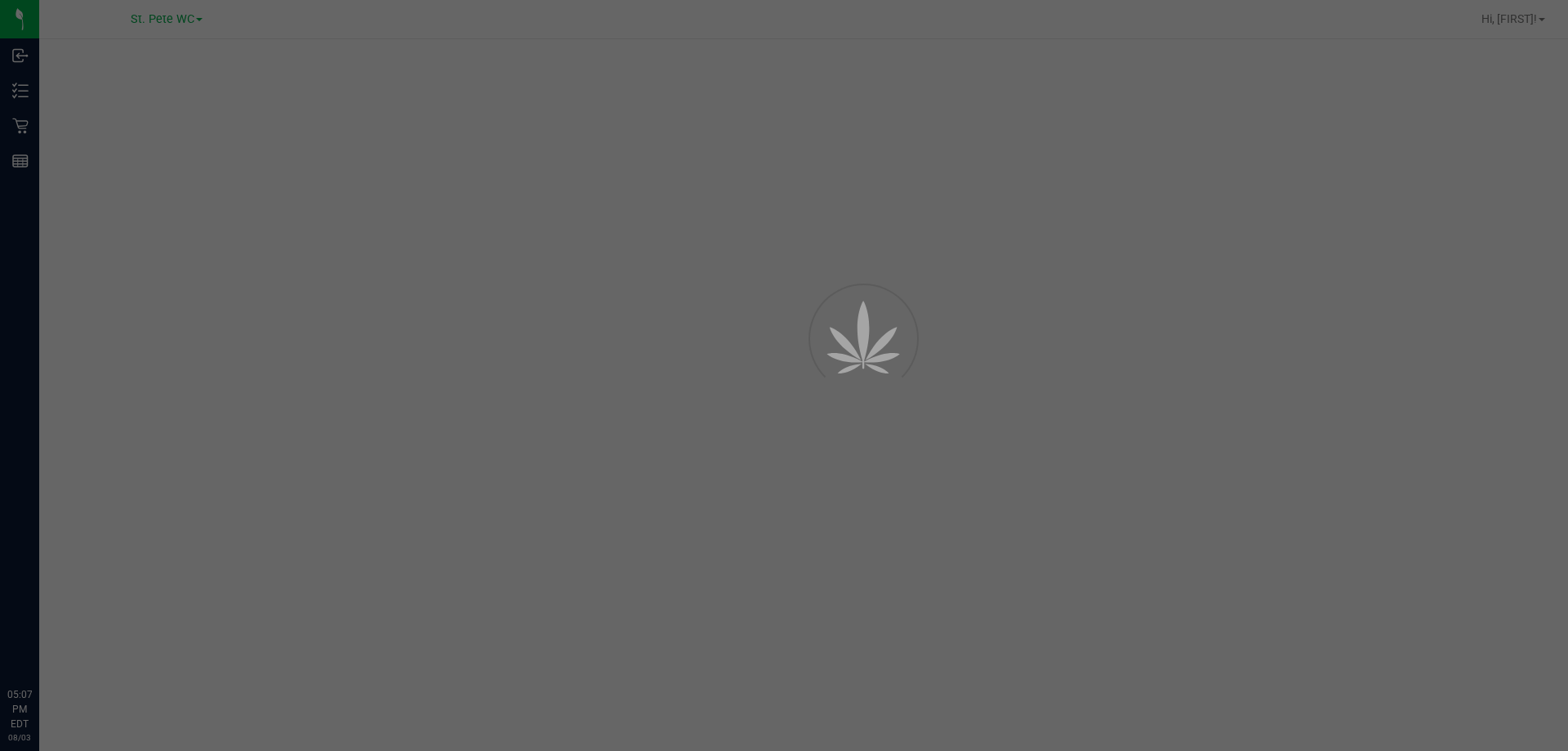 scroll, scrollTop: 0, scrollLeft: 0, axis: both 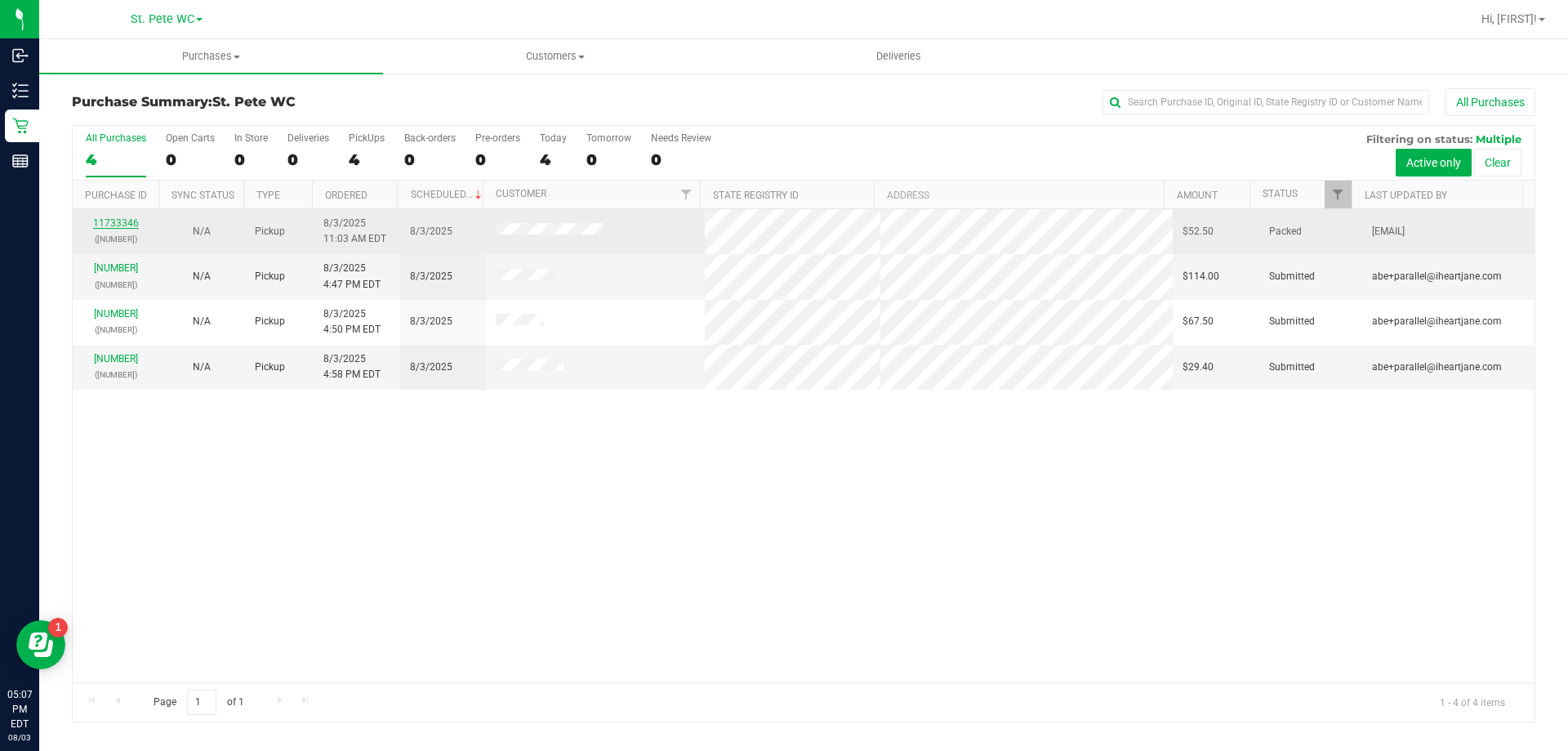 click on "11733346" at bounding box center [116, 223] 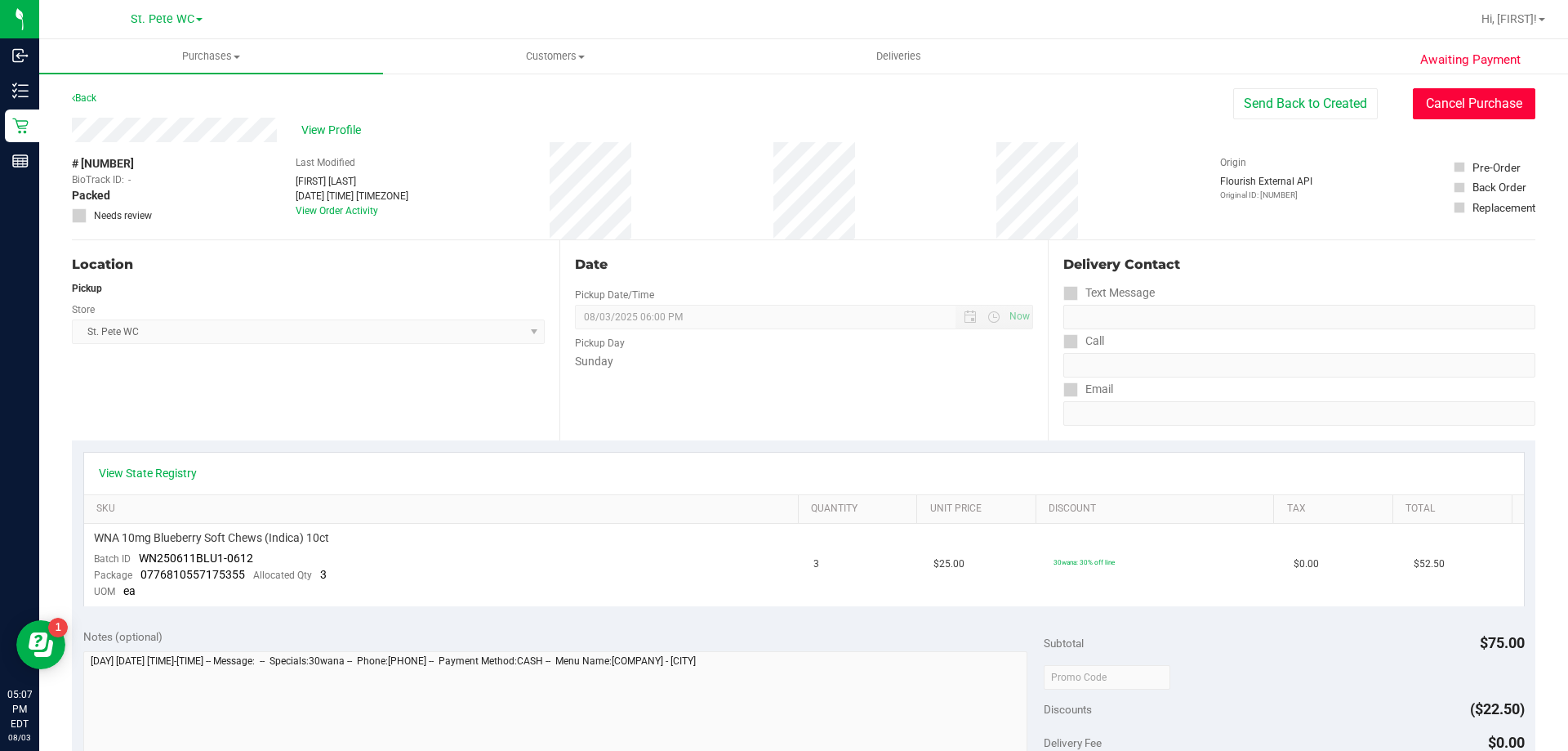 click on "Cancel Purchase" at bounding box center (1474, 104) 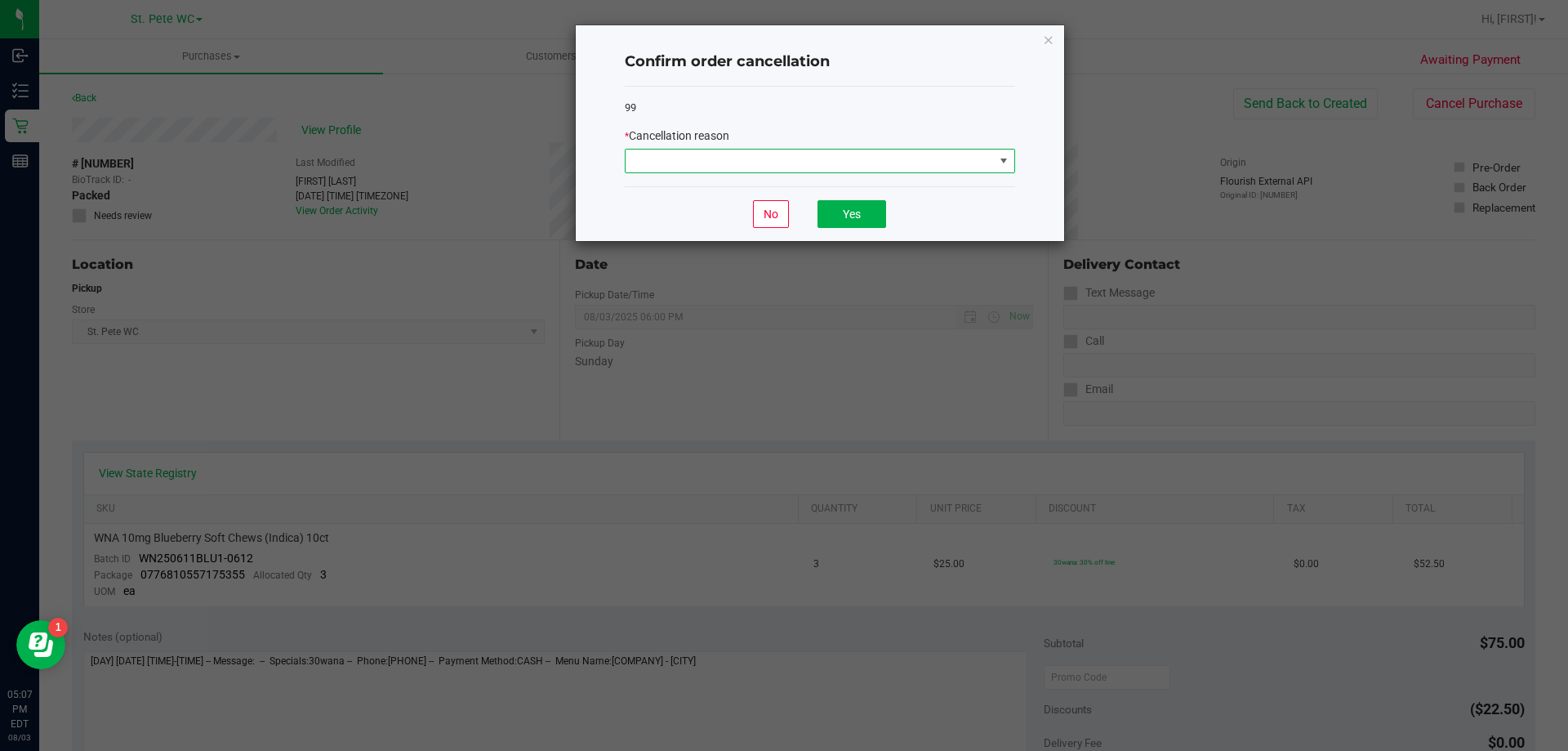 click at bounding box center [809, 161] 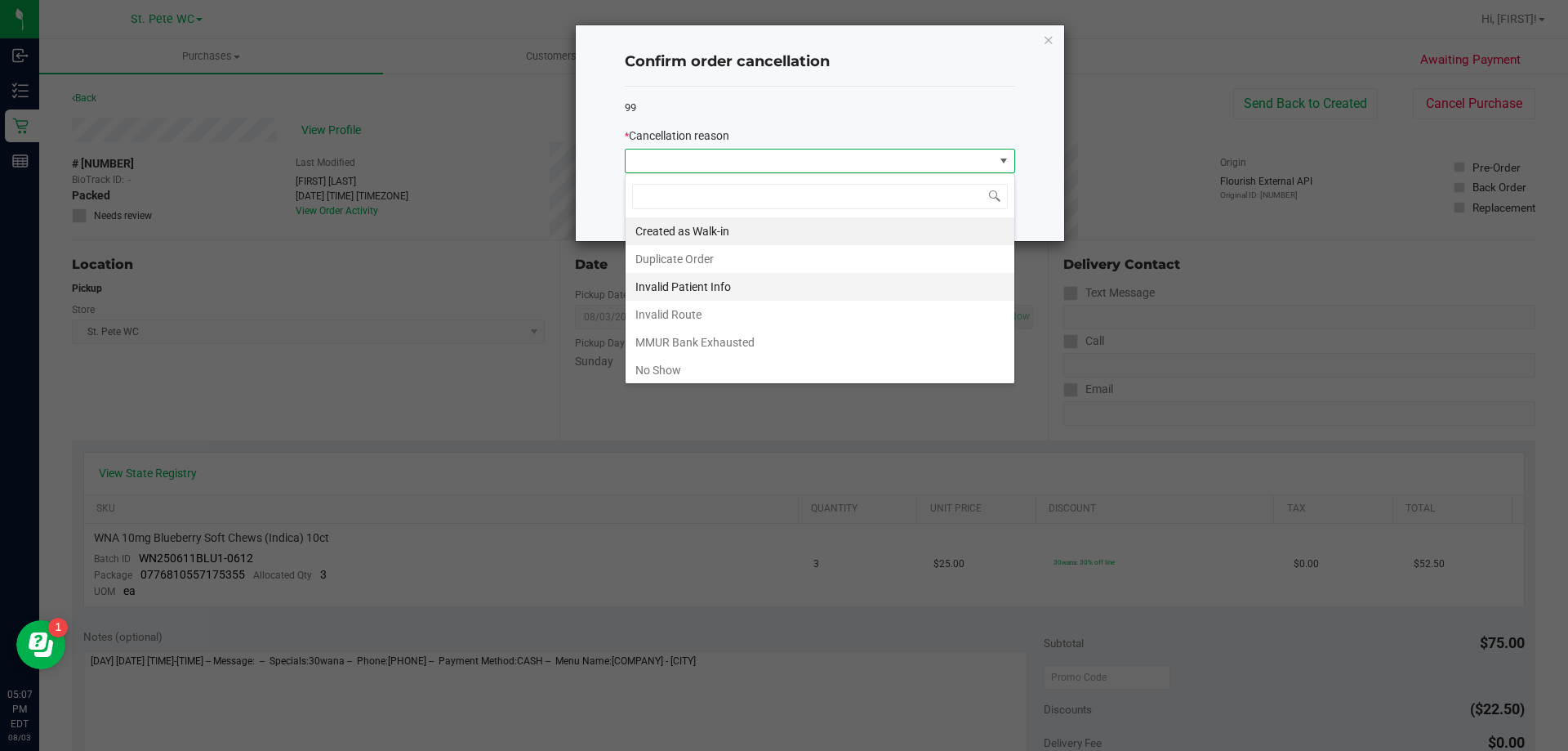 scroll, scrollTop: 81695, scrollLeft: 81276, axis: both 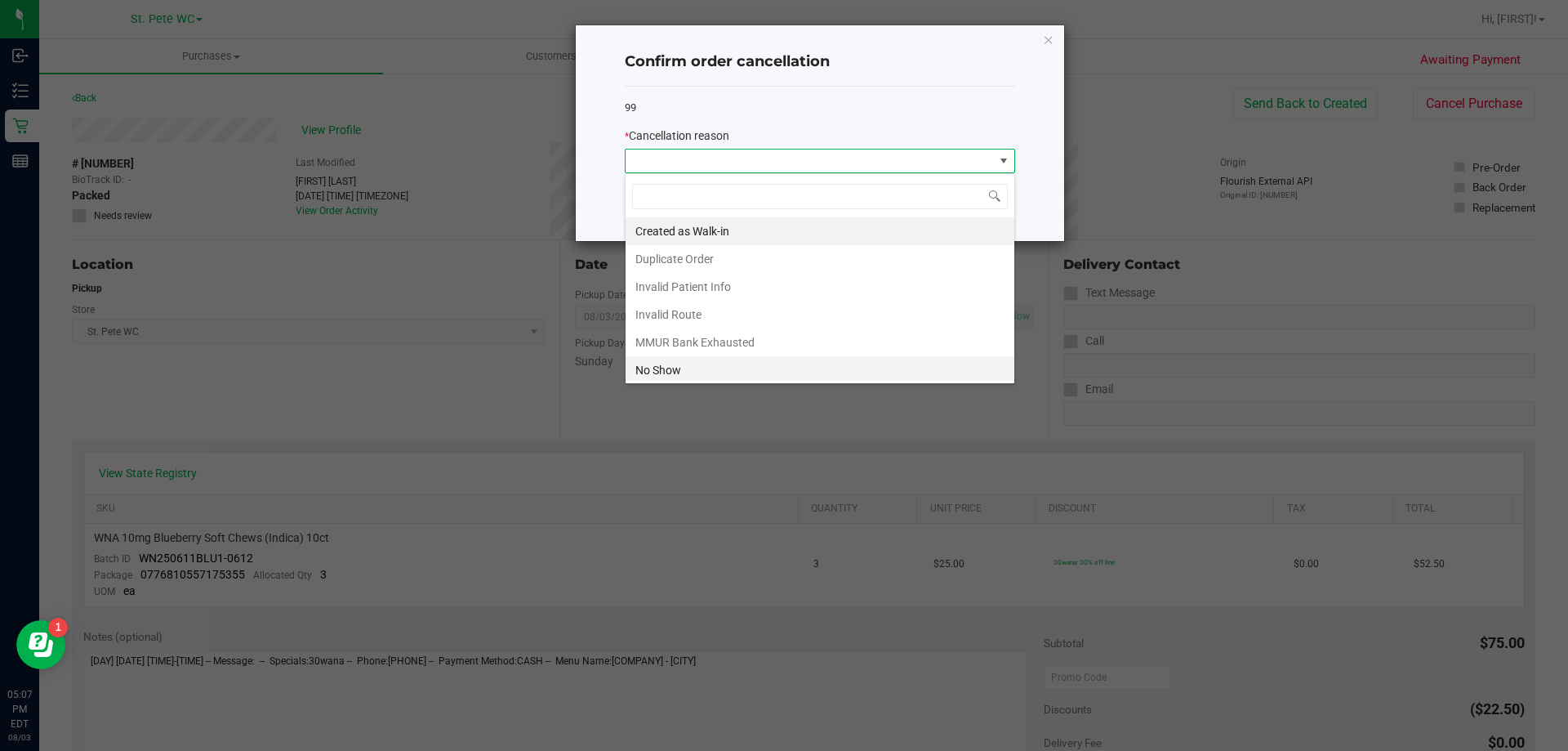 click on "No Show" at bounding box center (820, 370) 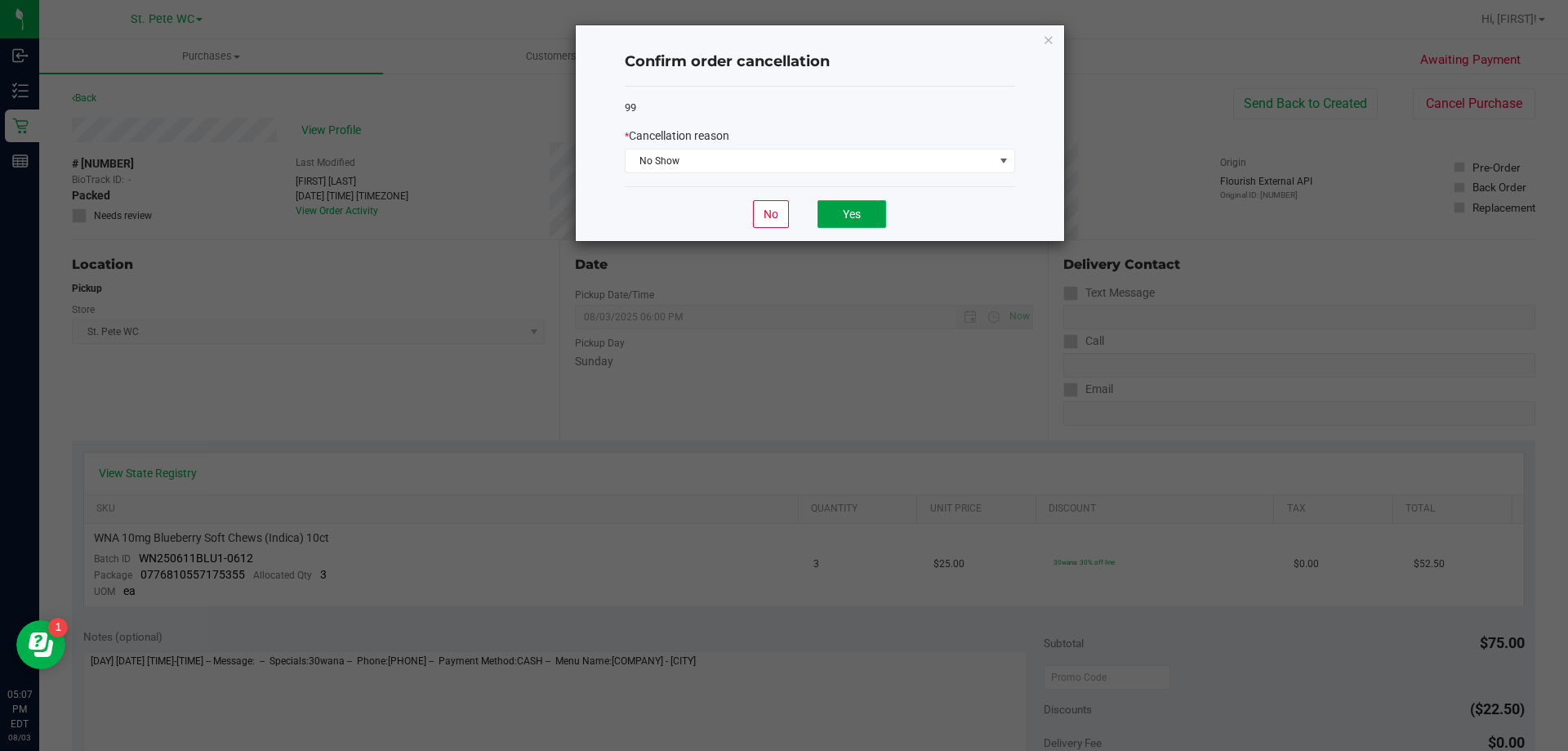 click on "Yes" 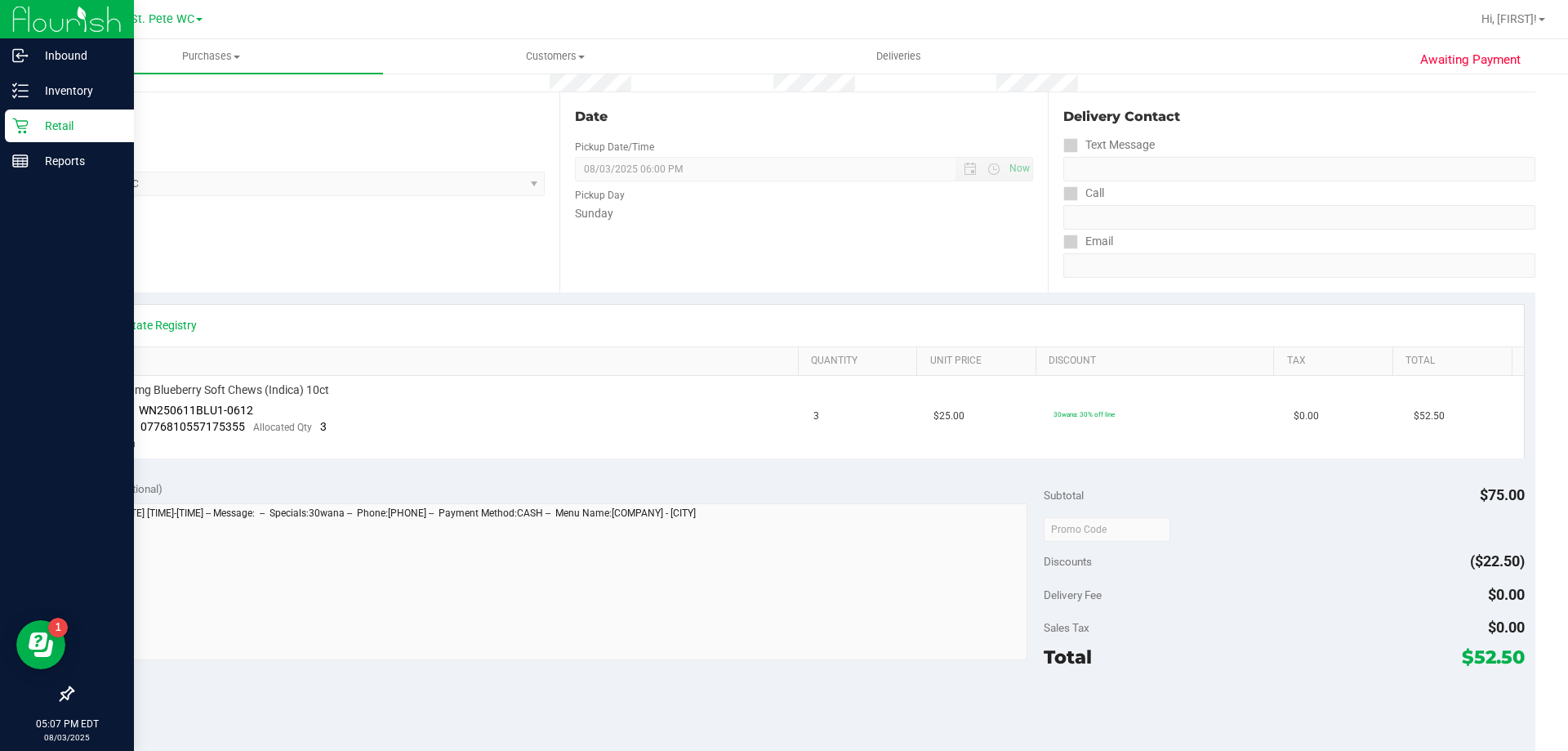 scroll, scrollTop: 2, scrollLeft: 0, axis: vertical 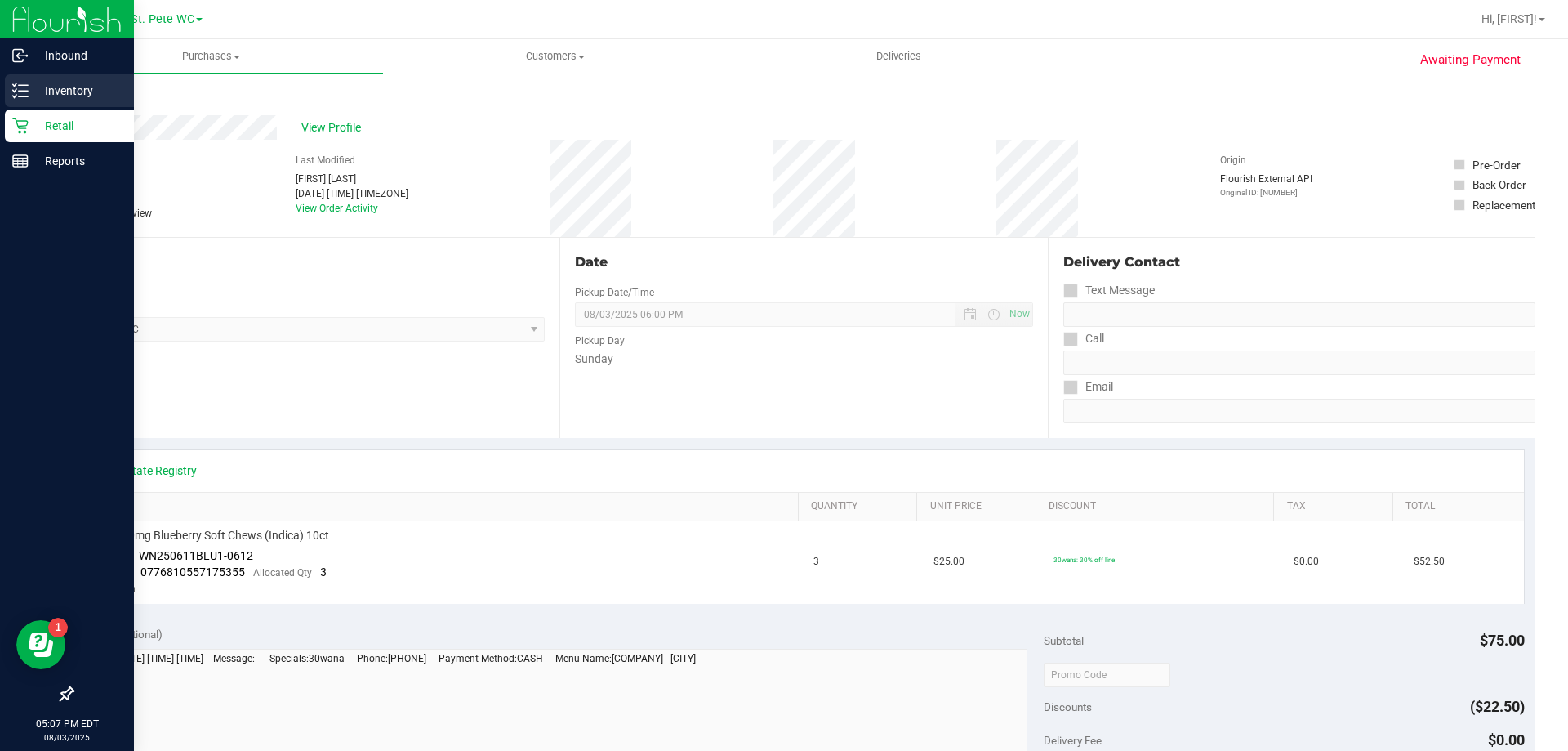 click on "Inventory" at bounding box center [78, 91] 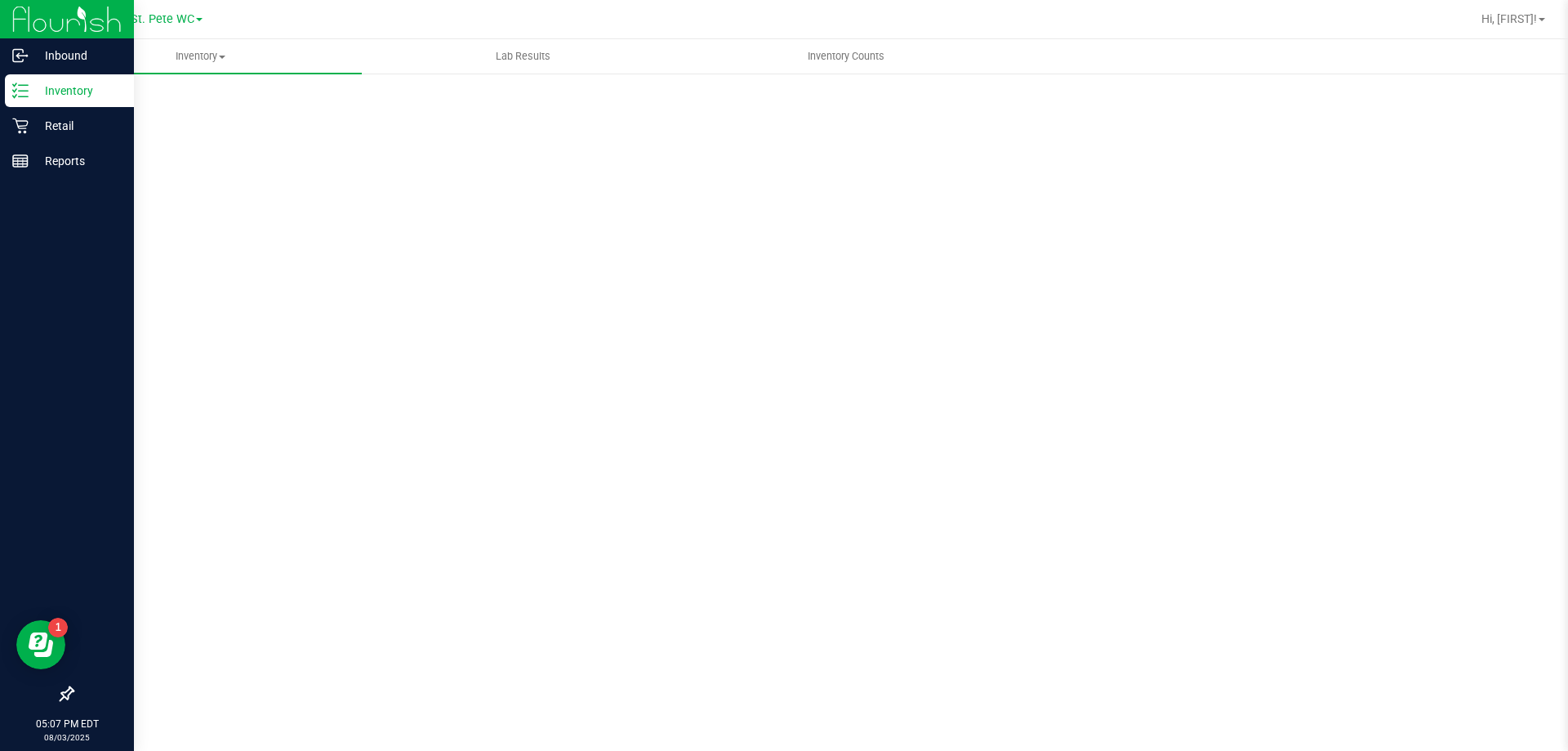 scroll, scrollTop: 0, scrollLeft: 0, axis: both 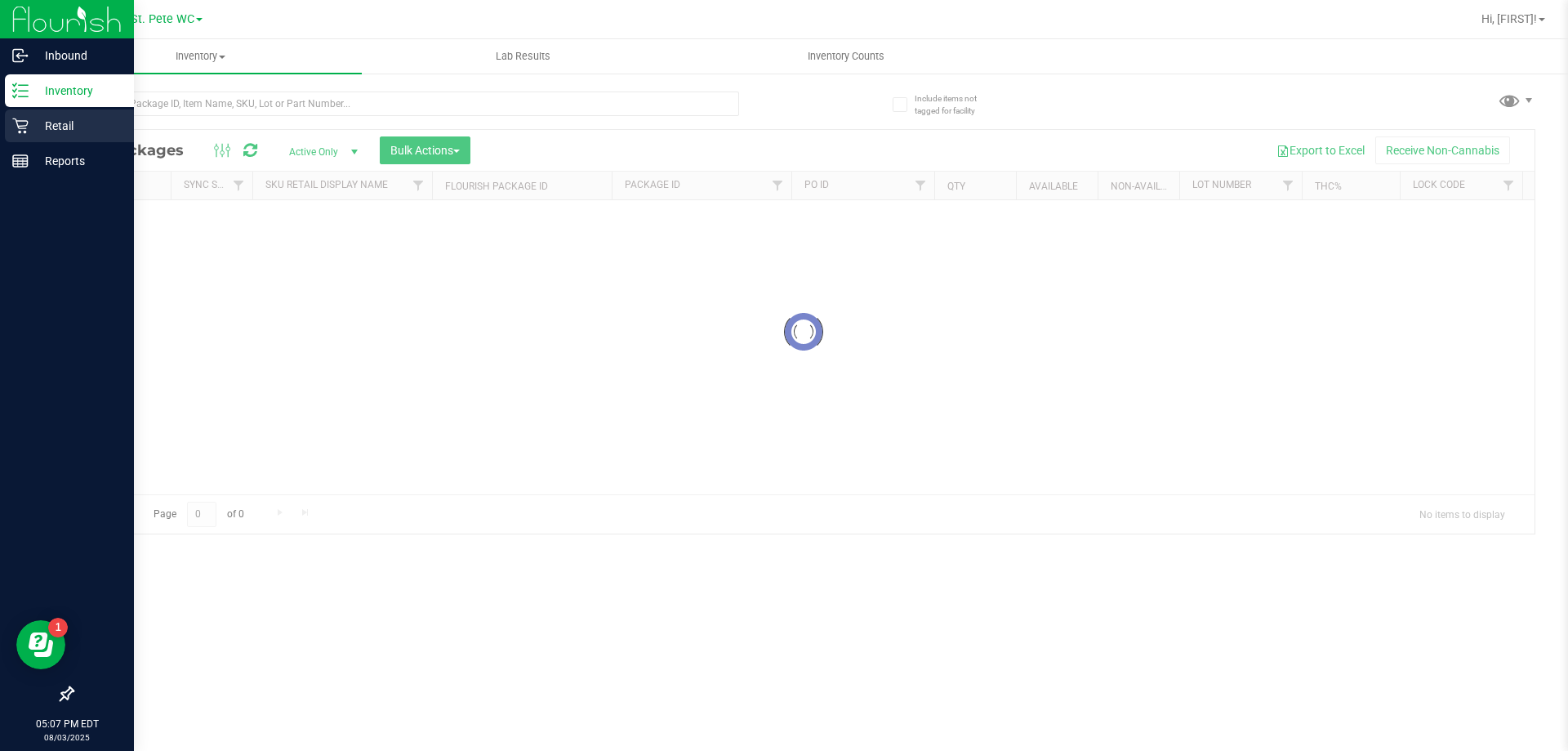 click on "Retail" at bounding box center (78, 126) 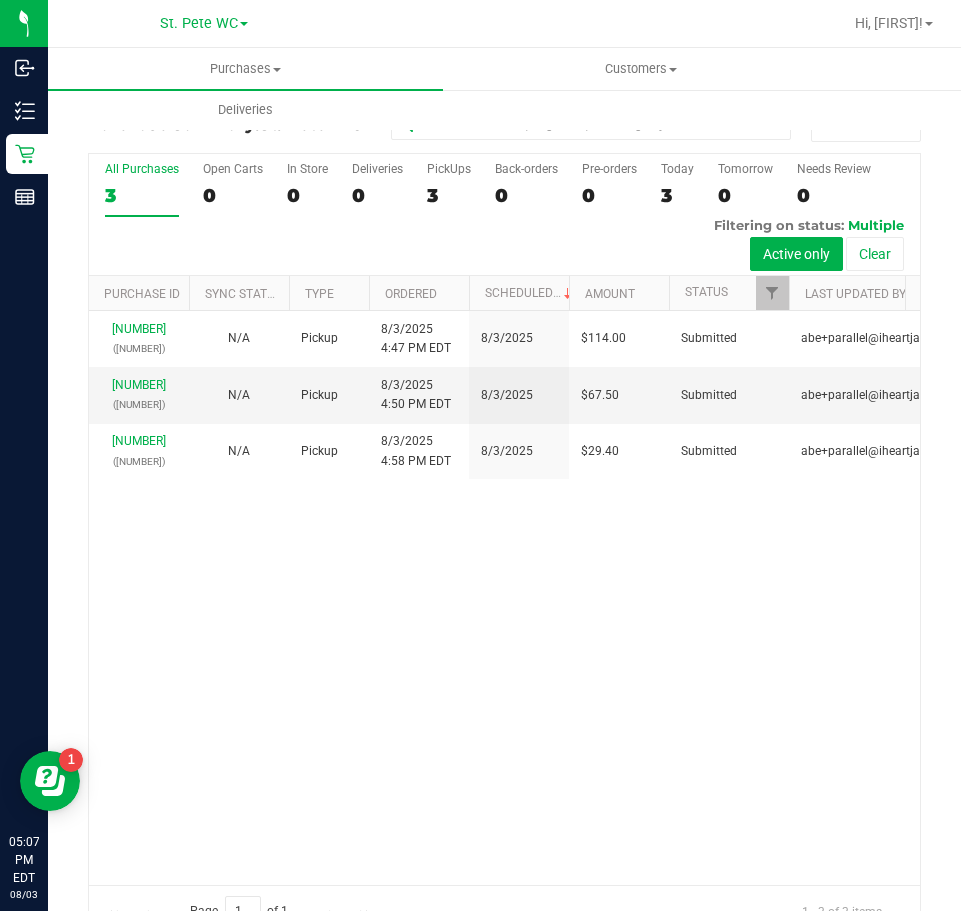 click on "11735729
(313040368)
N/A
Pickup 8/3/2025 4:47 PM EDT 8/3/2025
$114.00
Submitted abe+parallel@iheartjane.com
11735747
(313041209)
N/A
Pickup 8/3/2025 4:50 PM EDT 8/3/2025
$67.50
Submitted abe+parallel@iheartjane.com
11735802
(313042834)
N/A
Pickup 8/3/2025 4:58 PM EDT 8/3/2025
$29.40
Submitted abe+parallel@iheartjane.com" at bounding box center [504, 598] 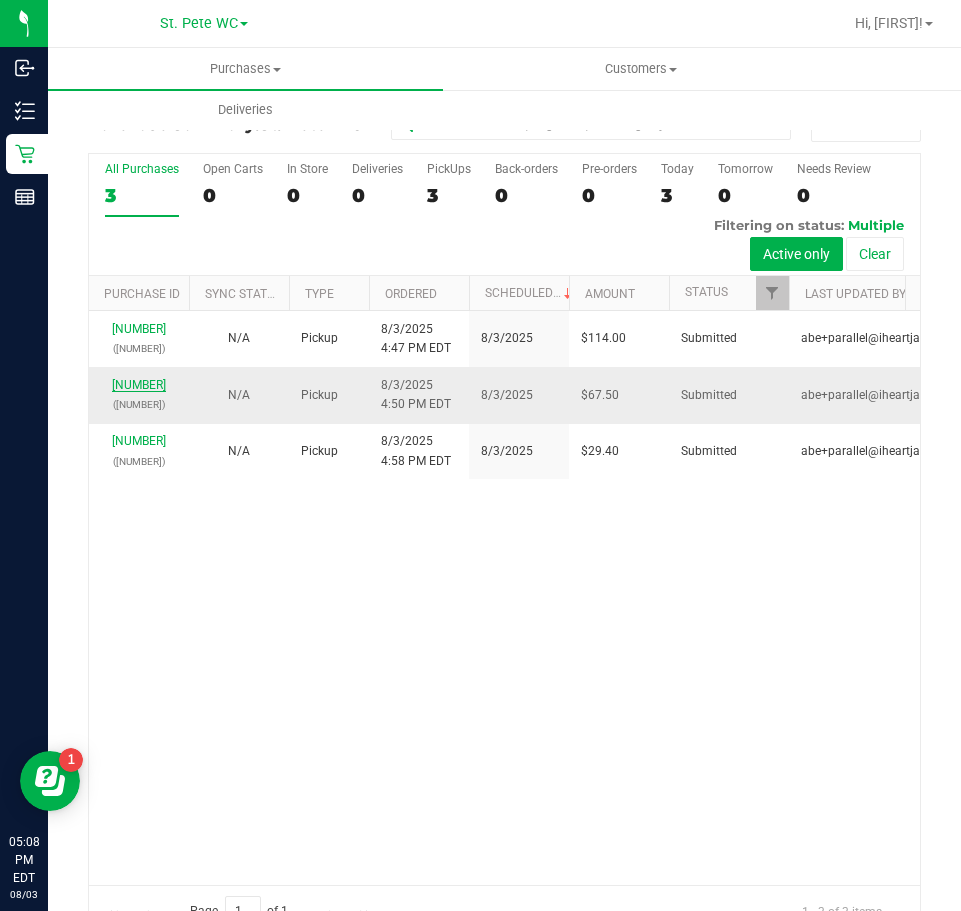 click on "11735747" at bounding box center (139, 385) 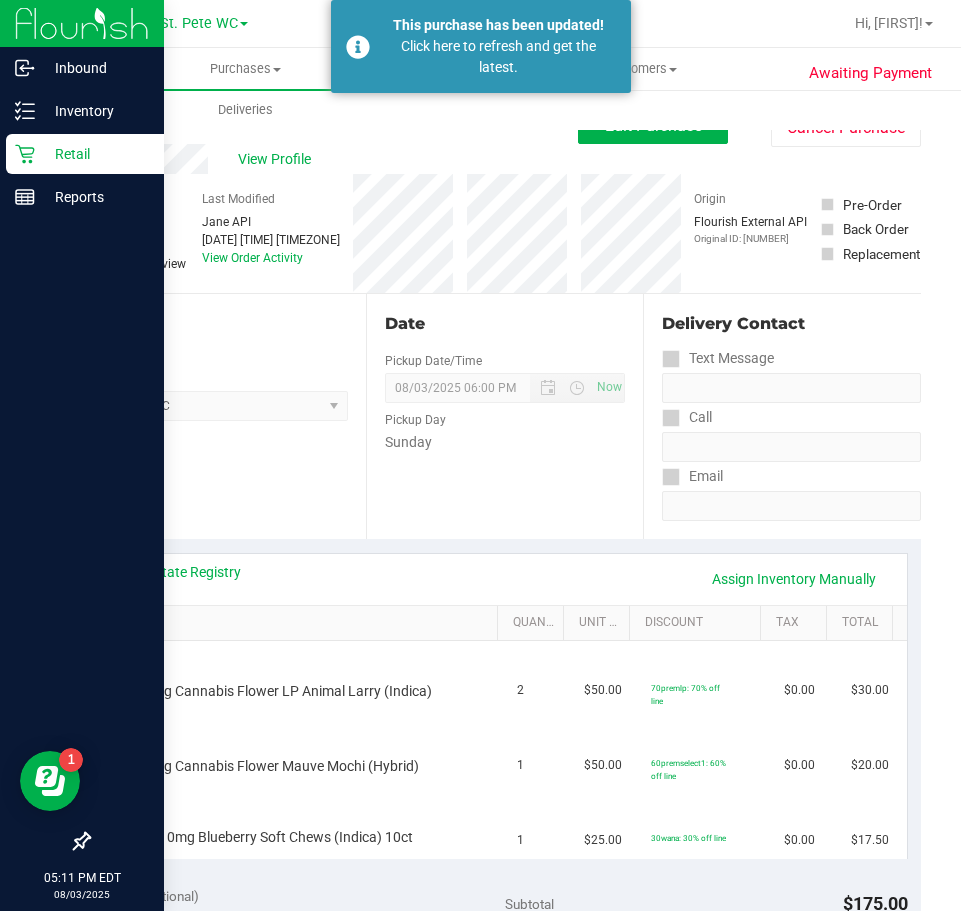 click on "Retail" at bounding box center [95, 154] 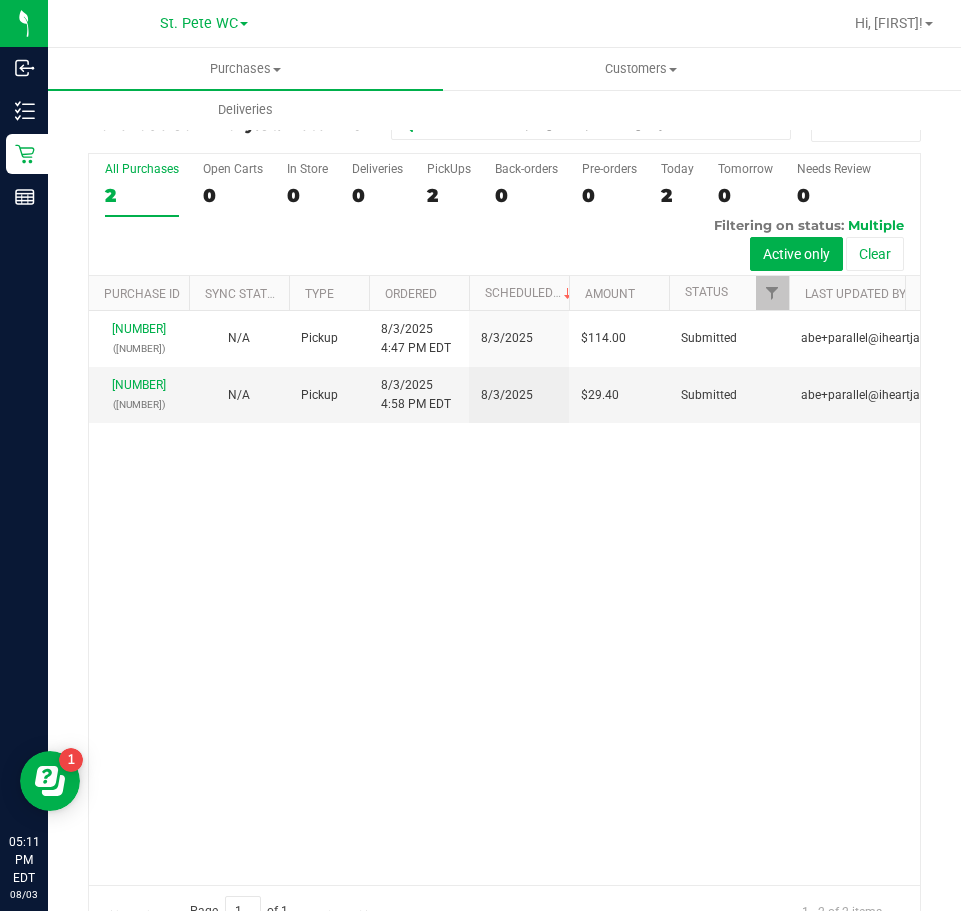 click on "11735729
(313040368)
N/A
Pickup 8/3/2025 4:47 PM EDT 8/3/2025
$114.00
Submitted abe+parallel@iheartjane.com
11735802
(313042834)
N/A
Pickup 8/3/2025 4:58 PM EDT 8/3/2025
$29.40
Submitted abe+parallel@iheartjane.com" at bounding box center (504, 598) 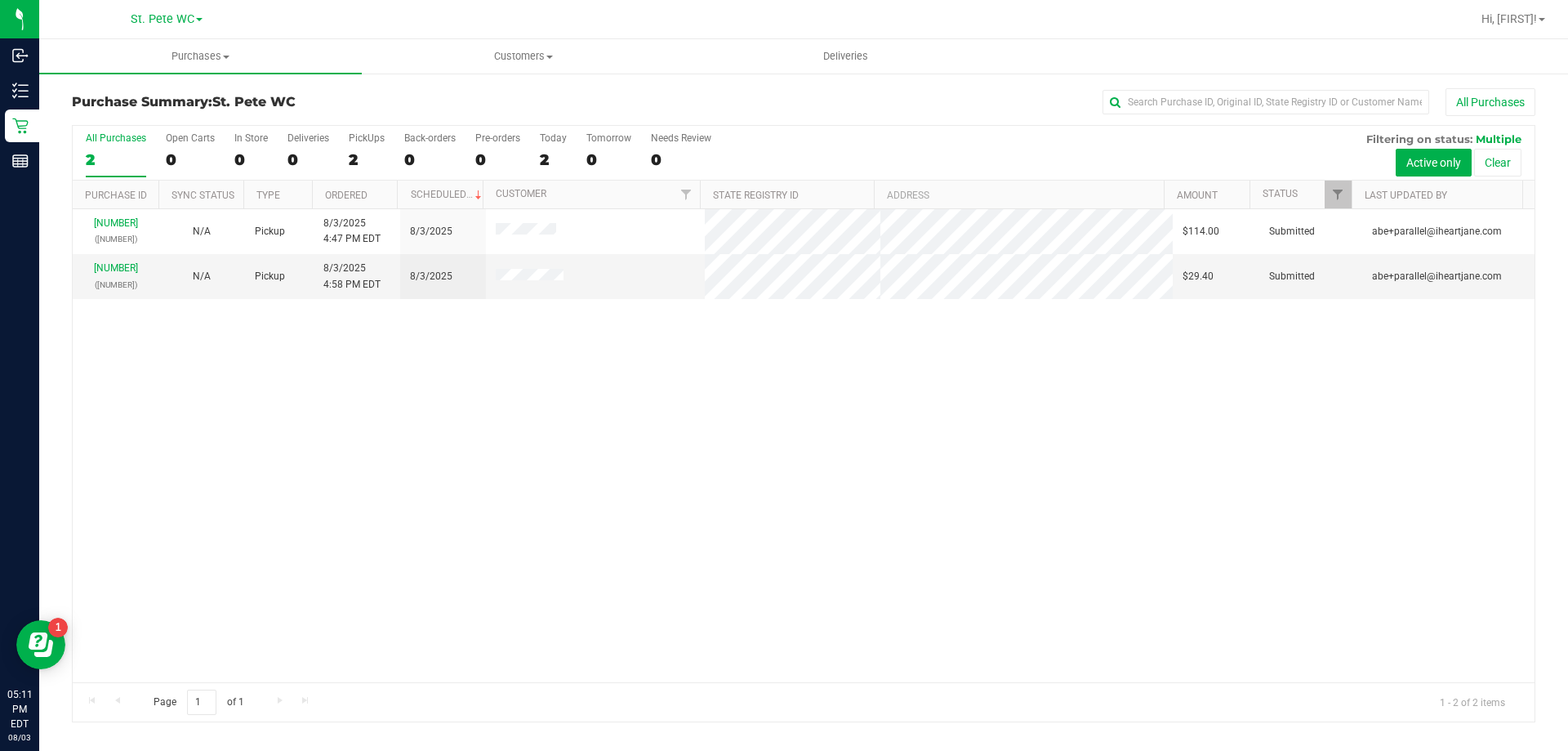 click on "11735729
(313040368)
N/A
Pickup 8/3/2025 4:47 PM EDT 8/3/2025
$114.00
Submitted abe+parallel@iheartjane.com
11735802
(313042834)
N/A
Pickup 8/3/2025 4:58 PM EDT 8/3/2025
$29.40
Submitted abe+parallel@iheartjane.com" at bounding box center (804, 445) 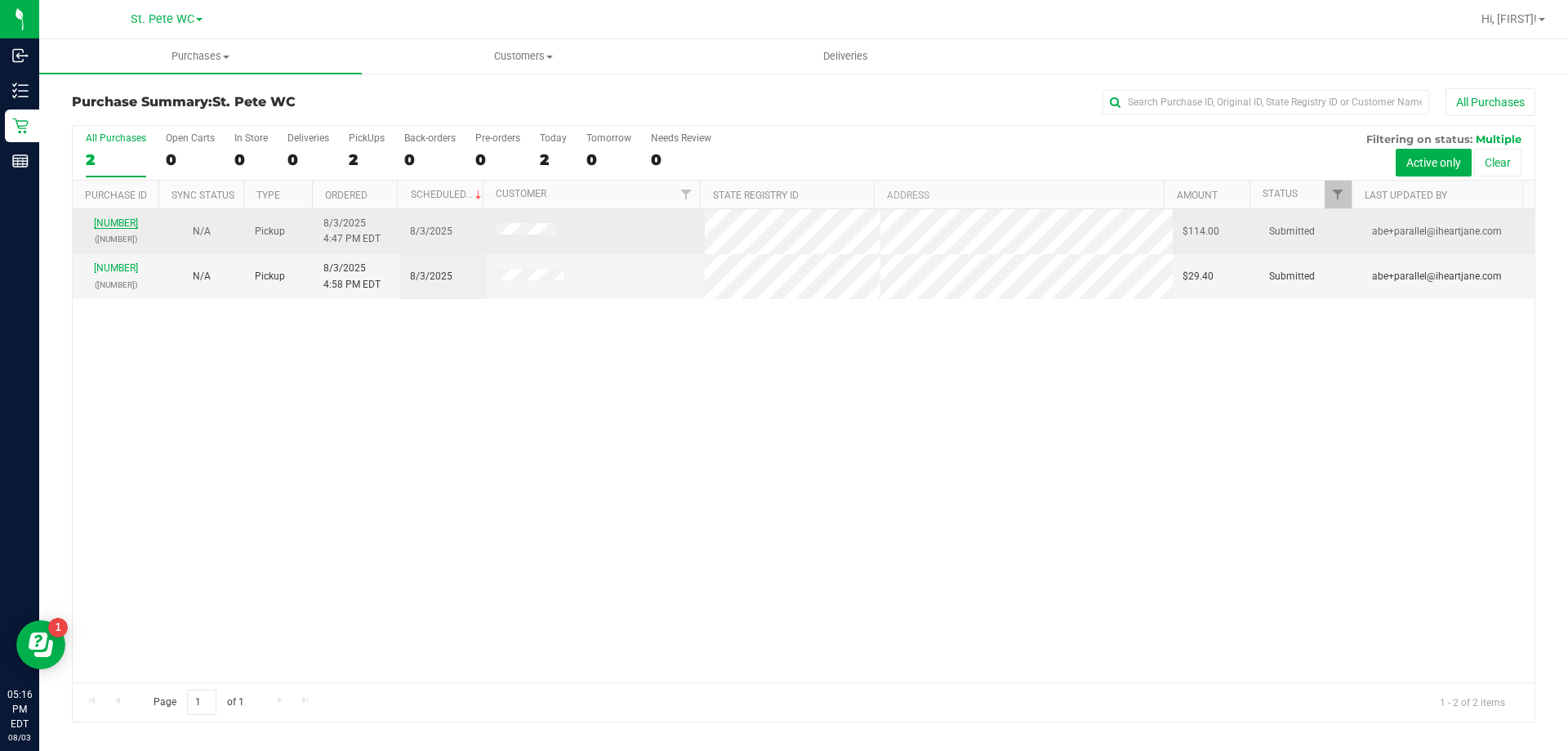 click on "11735729" at bounding box center [116, 223] 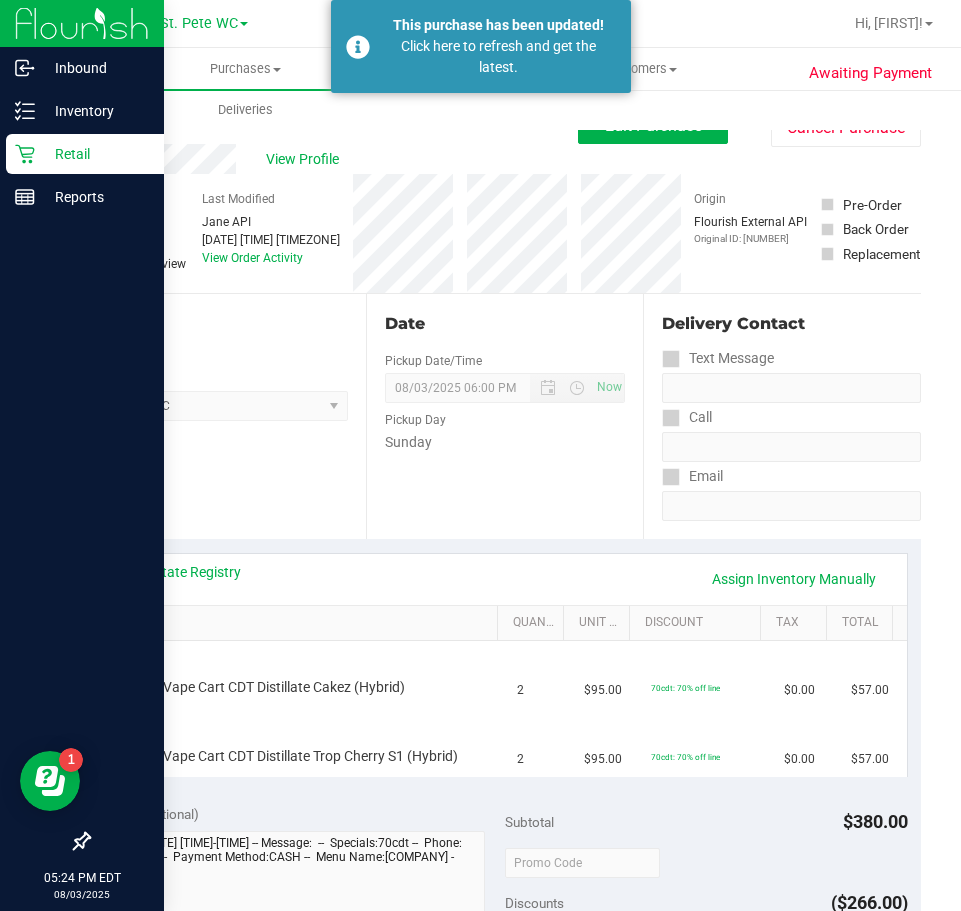 click on "Retail" at bounding box center (85, 154) 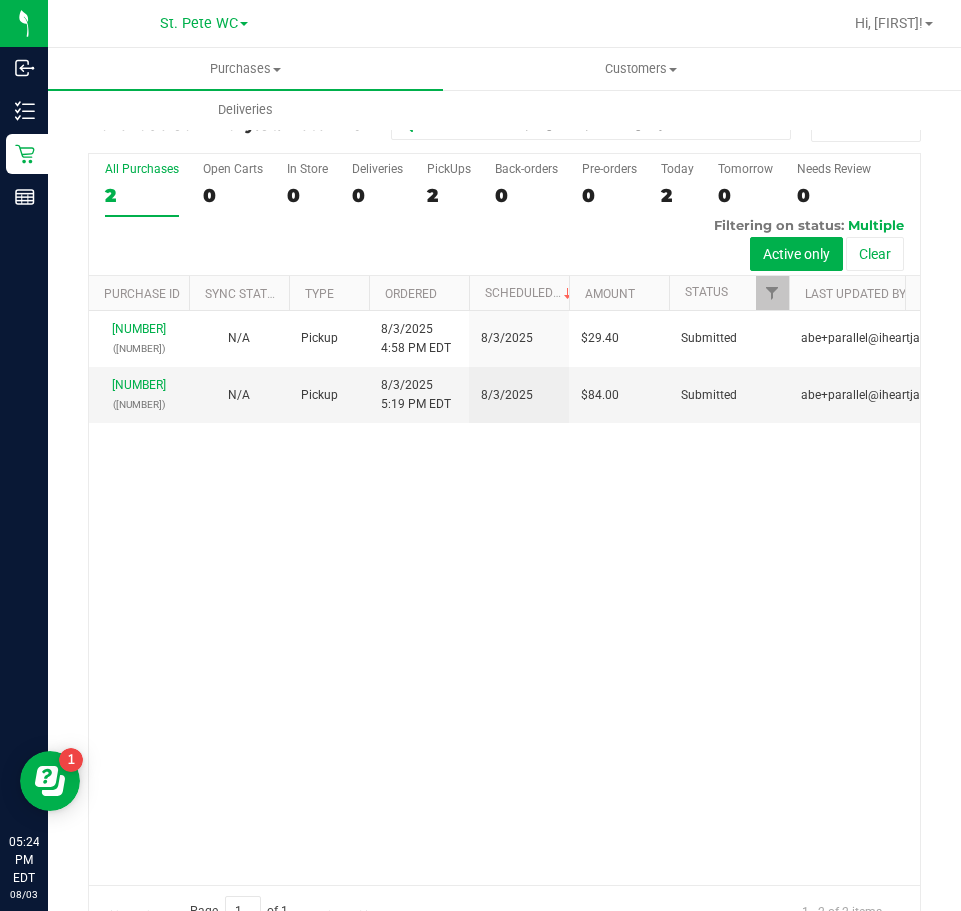 click on "11735802
(313042834)
N/A
Pickup 8/3/2025 4:58 PM EDT 8/3/2025
$29.40
Submitted abe+parallel@iheartjane.com
11735923
(313045930)
N/A
Pickup 8/3/2025 5:19 PM EDT 8/3/2025
$84.00
Submitted abe+parallel@iheartjane.com" at bounding box center (504, 598) 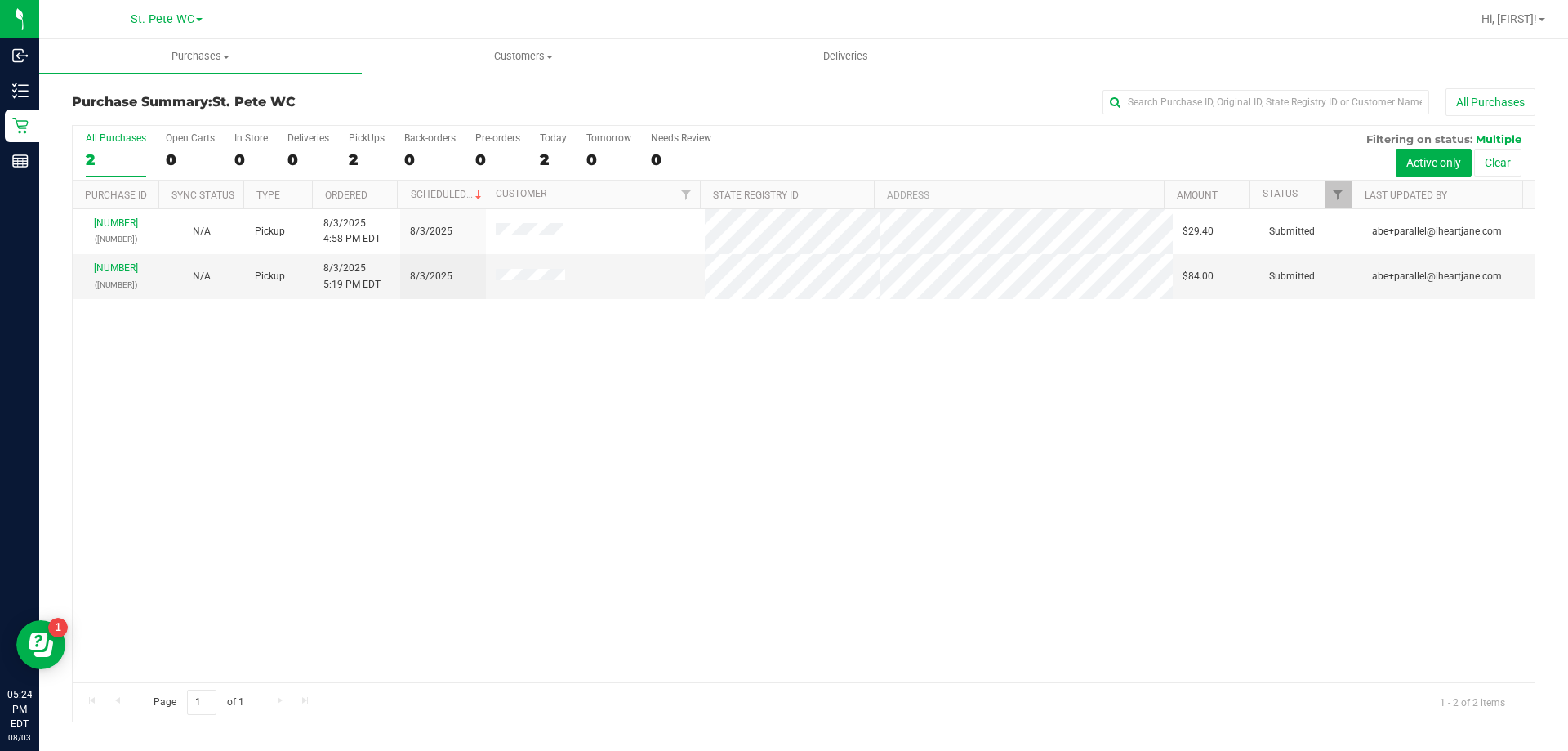 click on "11735802
(313042834)
N/A
Pickup 8/3/2025 4:58 PM EDT 8/3/2025
$29.40
Submitted abe+parallel@iheartjane.com
11735923
(313045930)
N/A
Pickup 8/3/2025 5:19 PM EDT 8/3/2025
$84.00
Submitted abe+parallel@iheartjane.com" at bounding box center (804, 445) 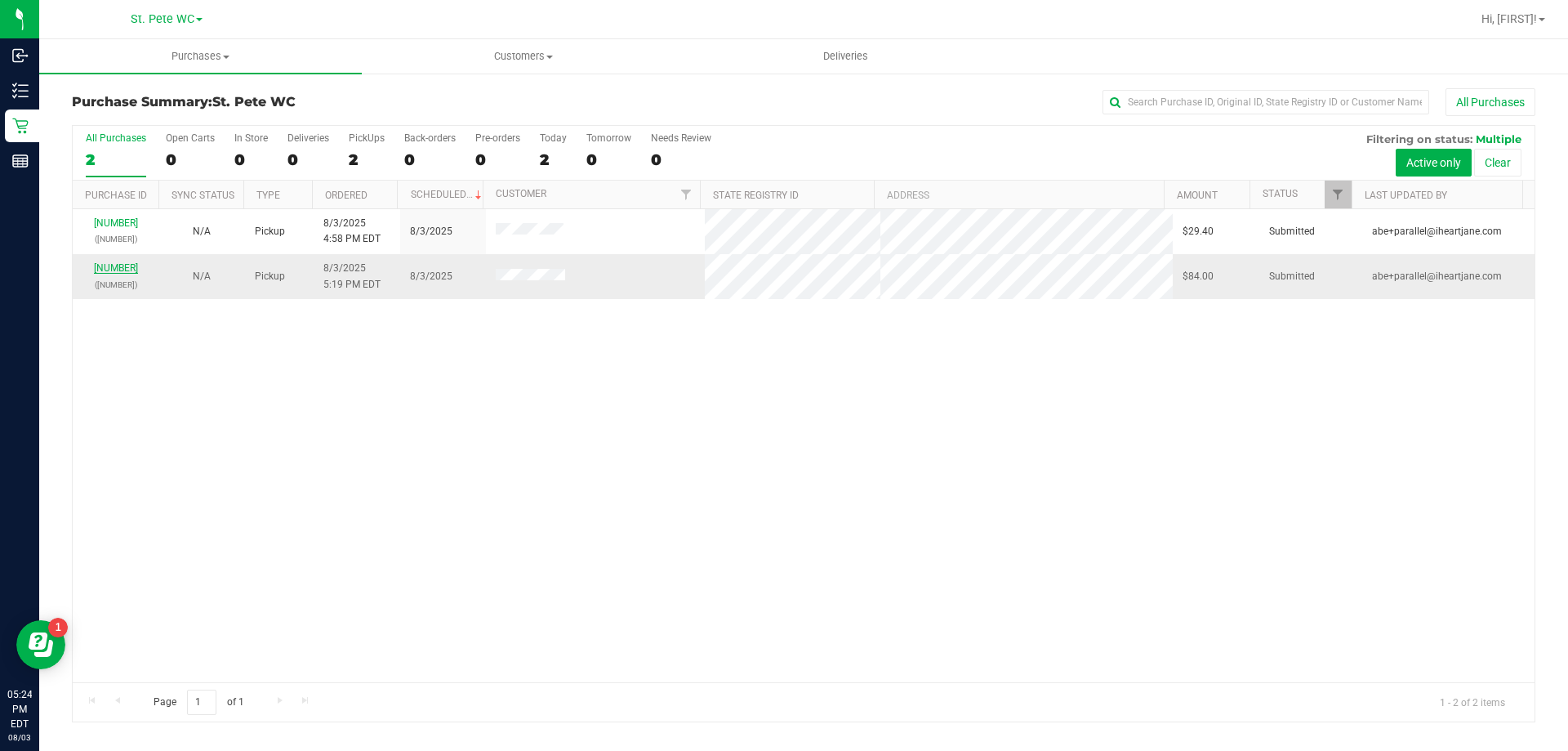 click on "11735923" at bounding box center (116, 268) 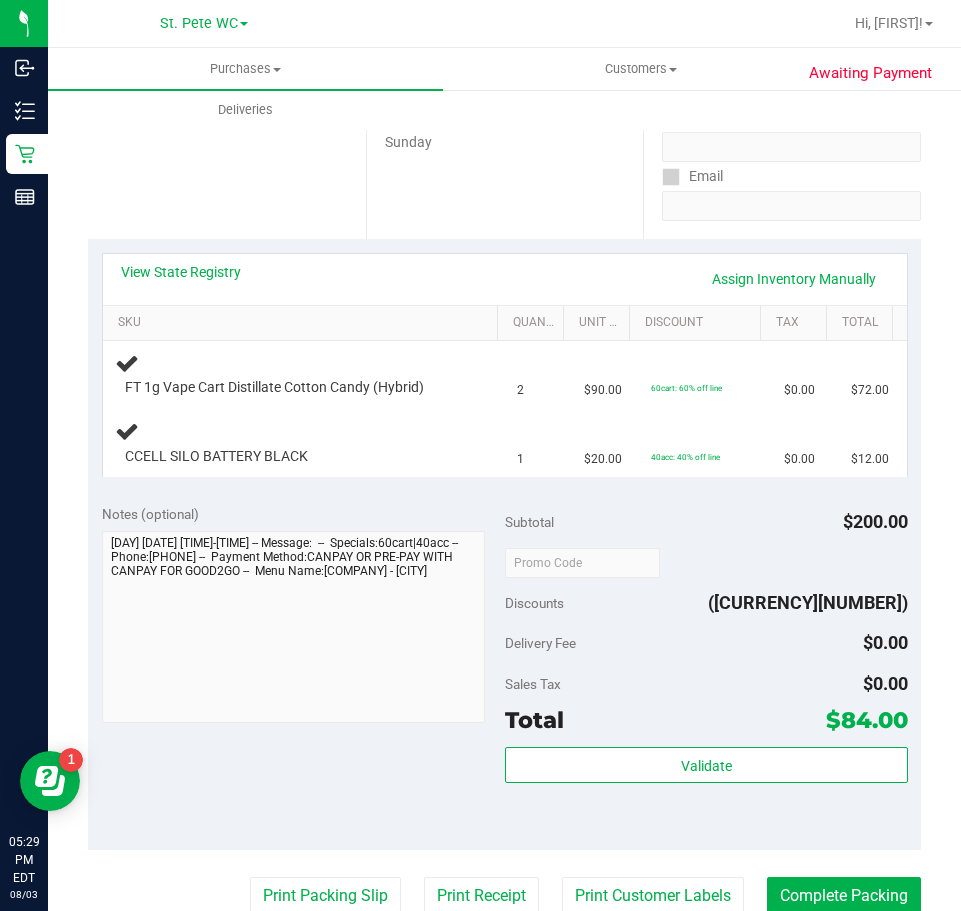 scroll, scrollTop: 0, scrollLeft: 0, axis: both 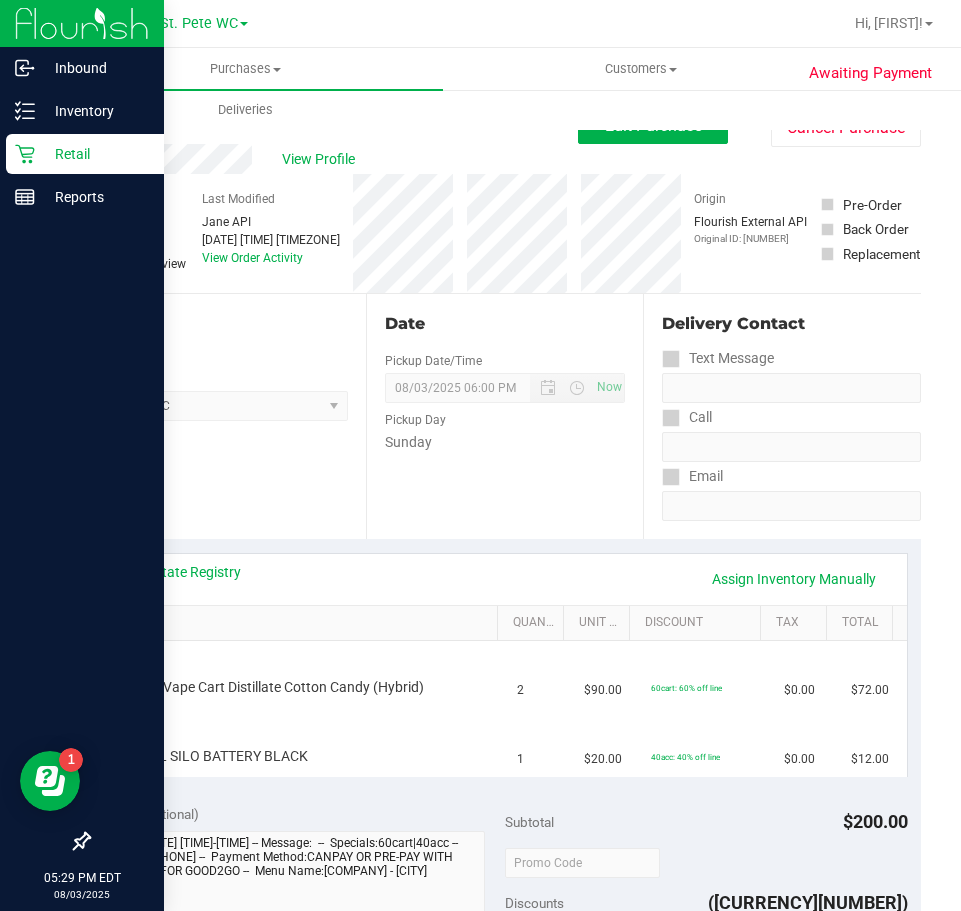 click on "Retail" at bounding box center [95, 154] 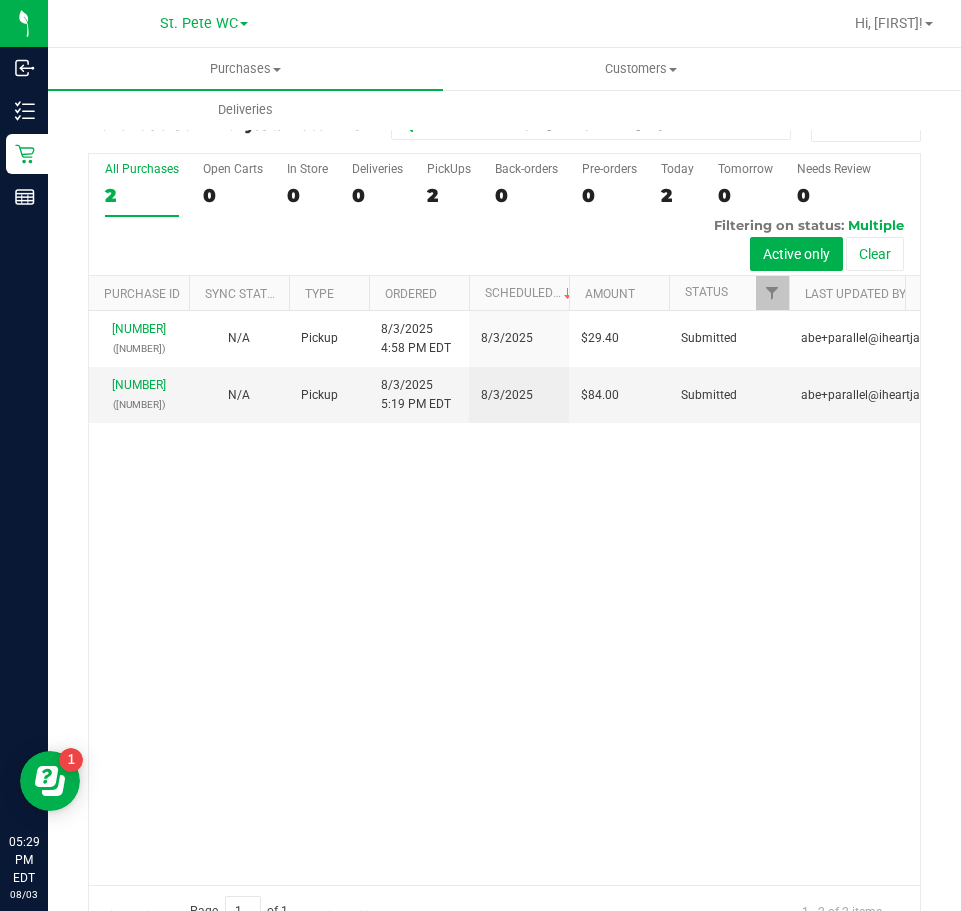 click on "11735802
(313042834)
N/A
Pickup 8/3/2025 4:58 PM EDT 8/3/2025
$29.40
Submitted abe+parallel@iheartjane.com
11735923
(313045930)
N/A
Pickup 8/3/2025 5:19 PM EDT 8/3/2025
$84.00
Submitted abe+parallel@iheartjane.com" at bounding box center [504, 598] 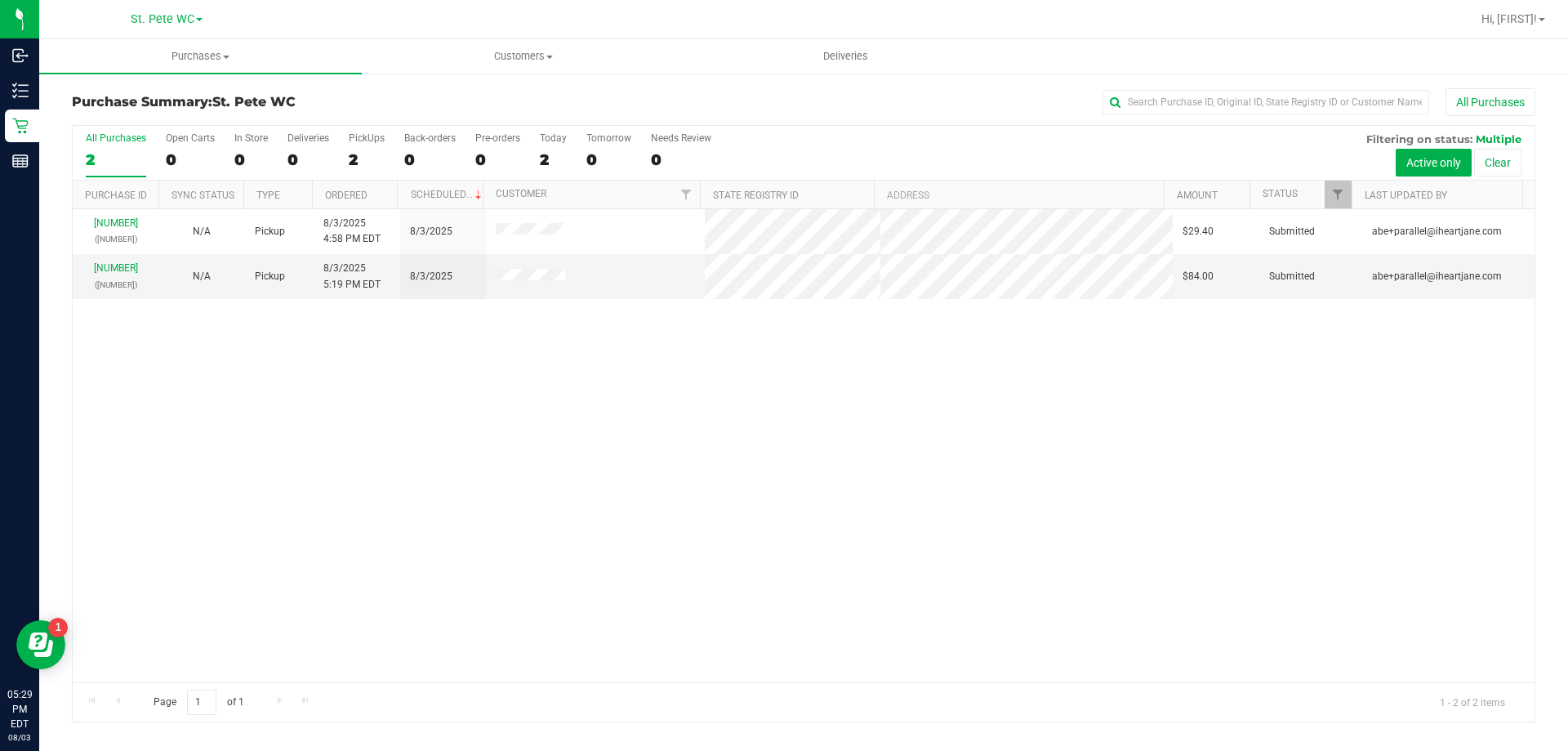 click on "11735802
(313042834)
N/A
Pickup 8/3/2025 4:58 PM EDT 8/3/2025
$29.40
Submitted abe+parallel@iheartjane.com
11735923
(313045930)
N/A
Pickup 8/3/2025 5:19 PM EDT 8/3/2025
$84.00
Submitted abe+parallel@iheartjane.com" at bounding box center [804, 445] 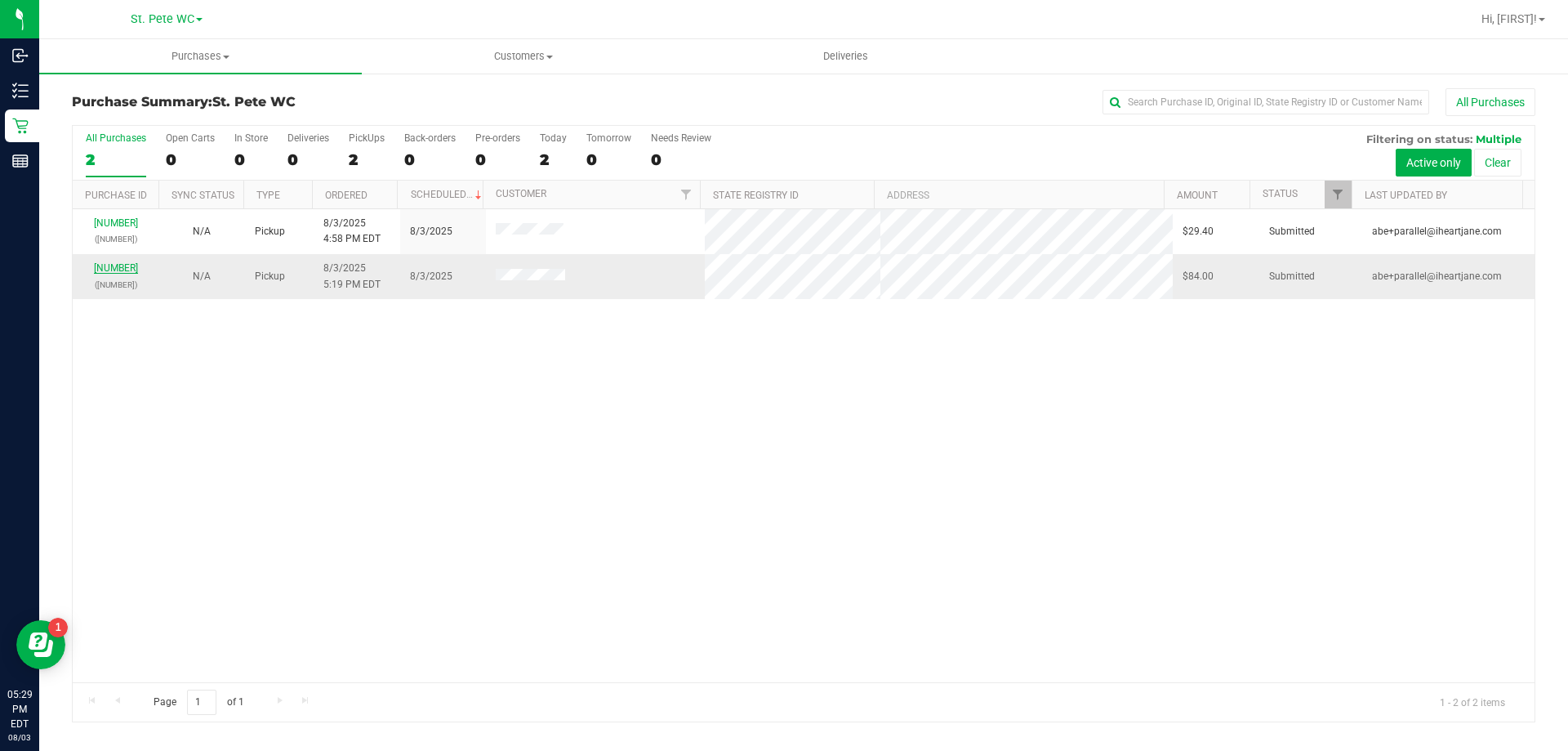 click on "11735923" at bounding box center [116, 268] 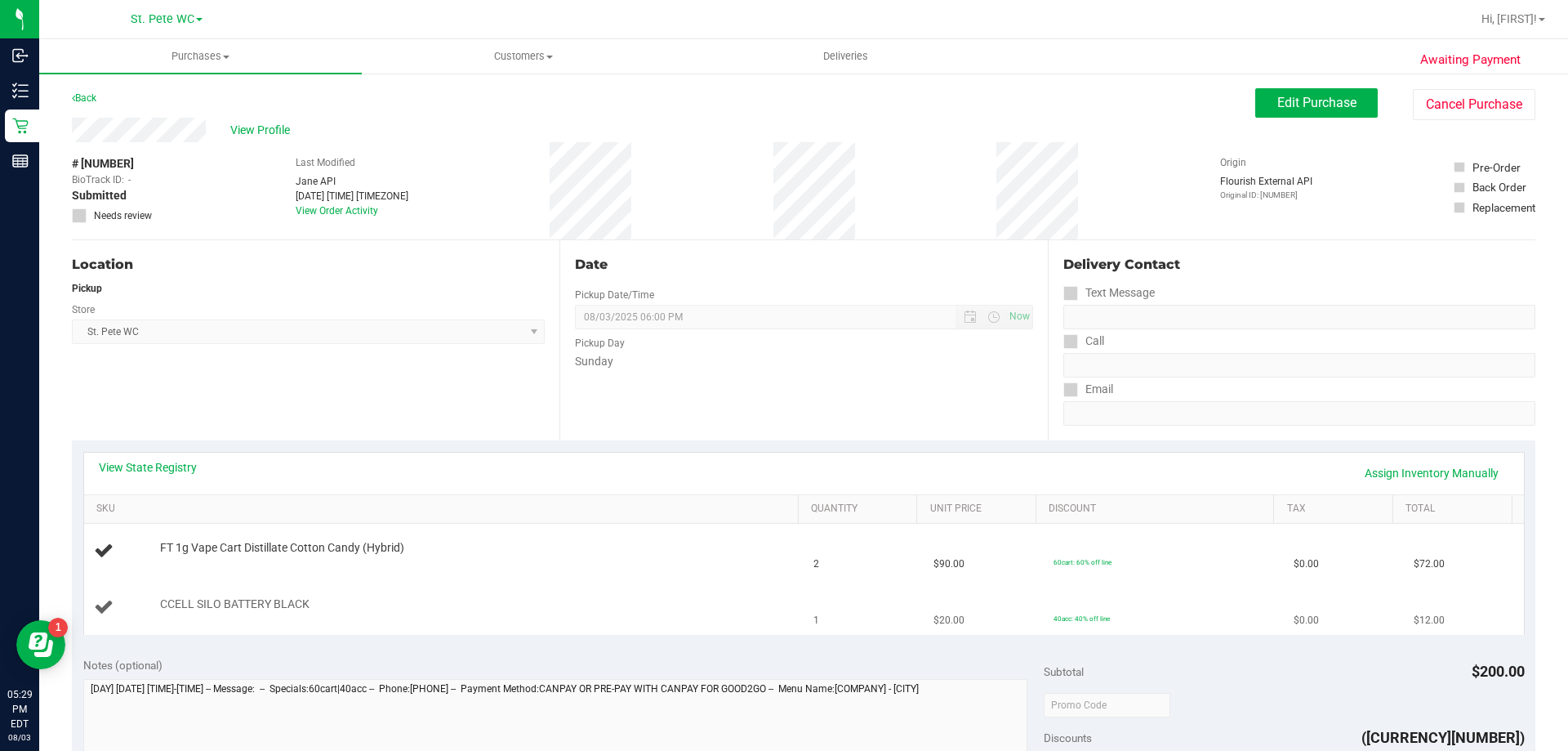 click on "CCELL SILO BATTERY BLACK" at bounding box center (471, 605) 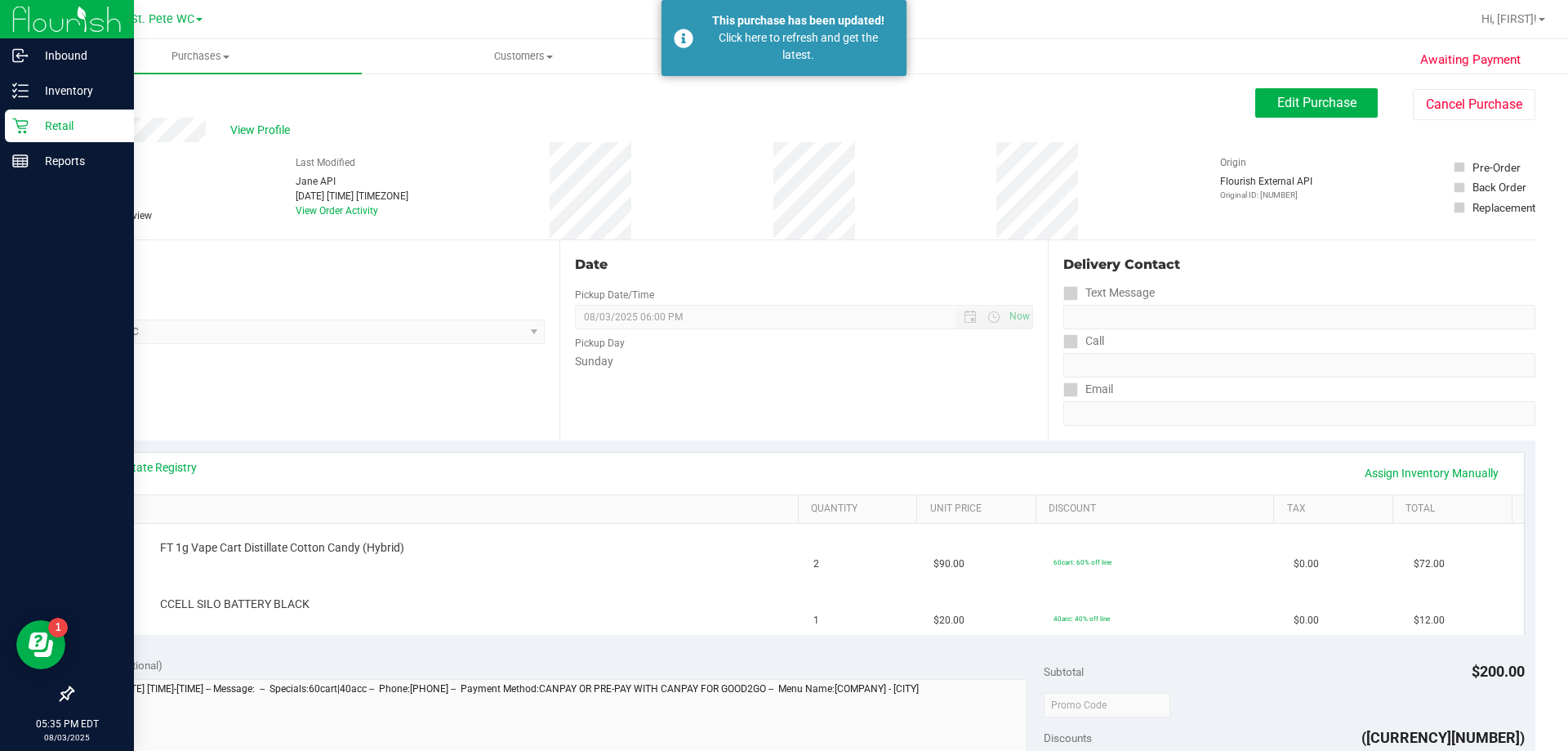 click on "Retail" at bounding box center [78, 126] 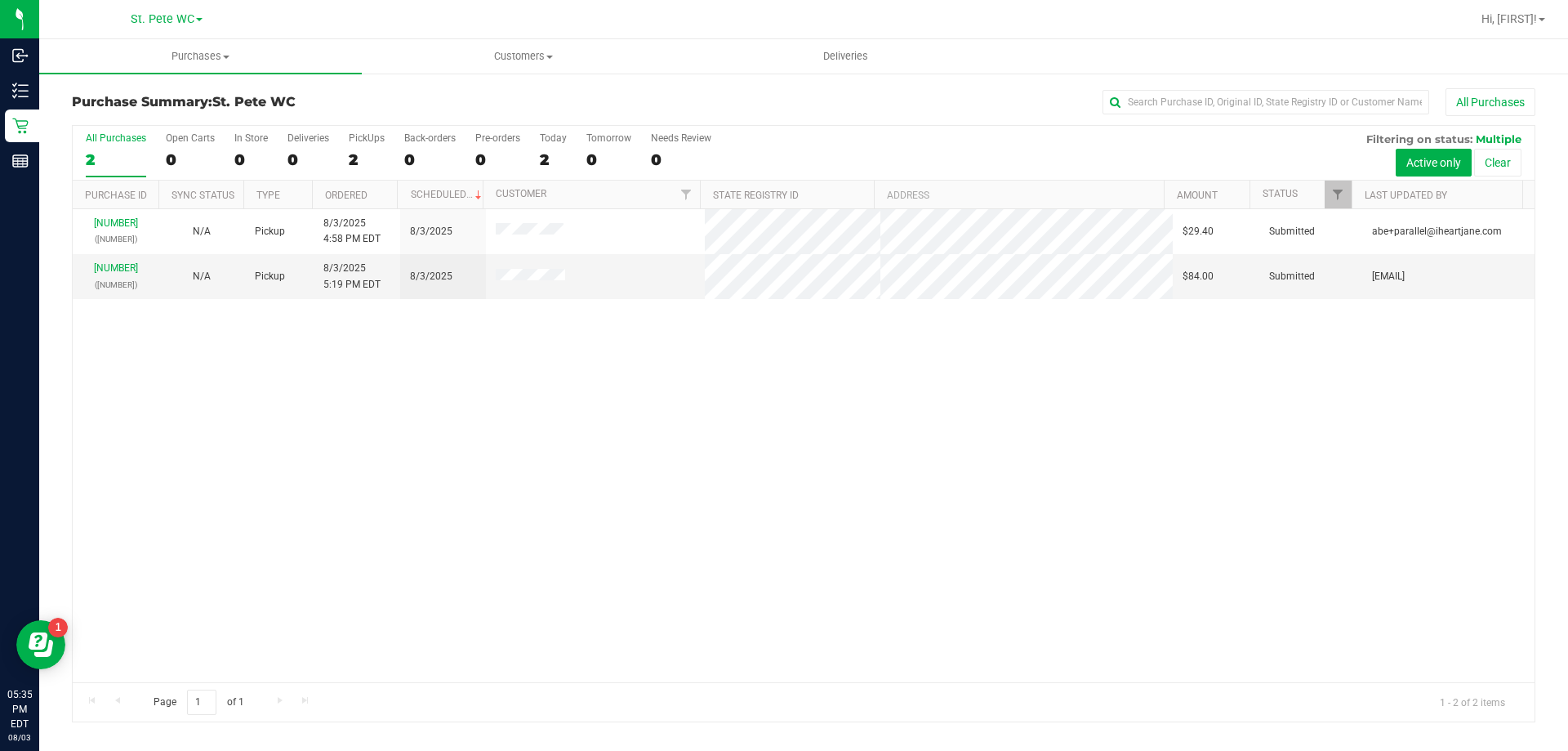 click on "11735802
(313042834)
N/A
Pickup 8/3/2025 4:58 PM EDT 8/3/2025
$29.40
Submitted abe+parallel@iheartjane.com
11735923
(313045930)
N/A
Pickup 8/3/2025 5:19 PM EDT 8/3/2025
$84.00
Submitted pmicallef@liveparallel.com" at bounding box center (804, 445) 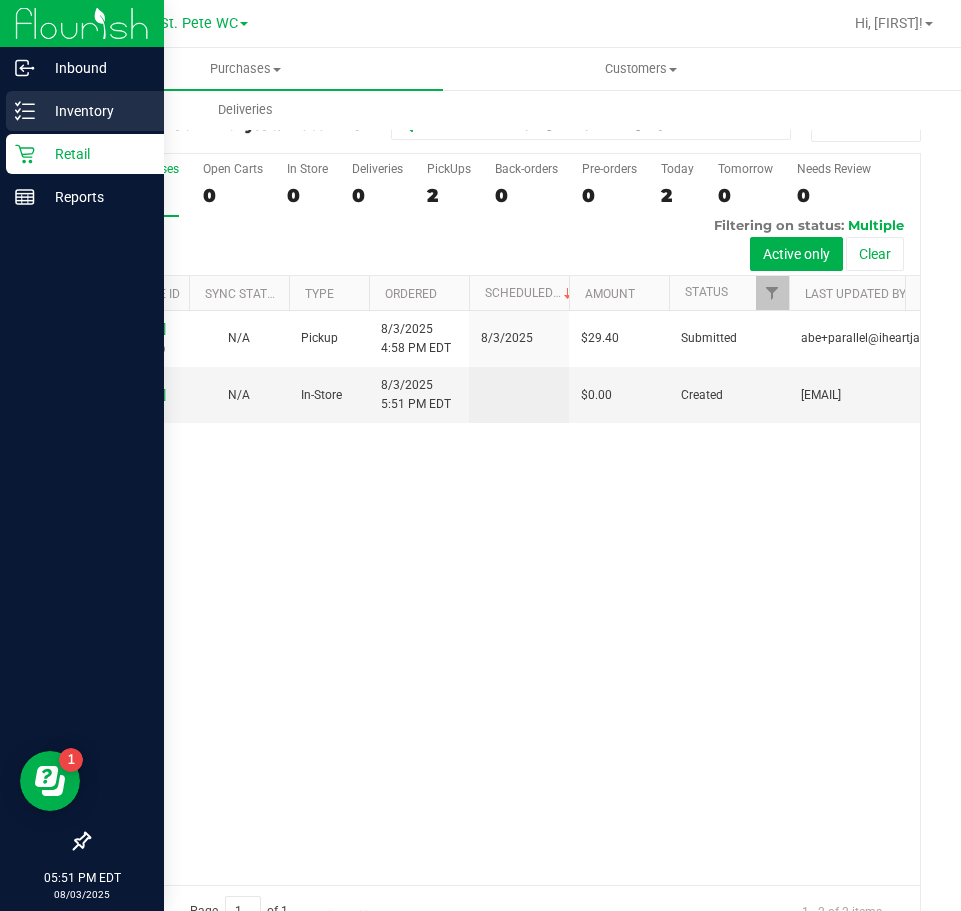 click on "Inventory" at bounding box center (85, 111) 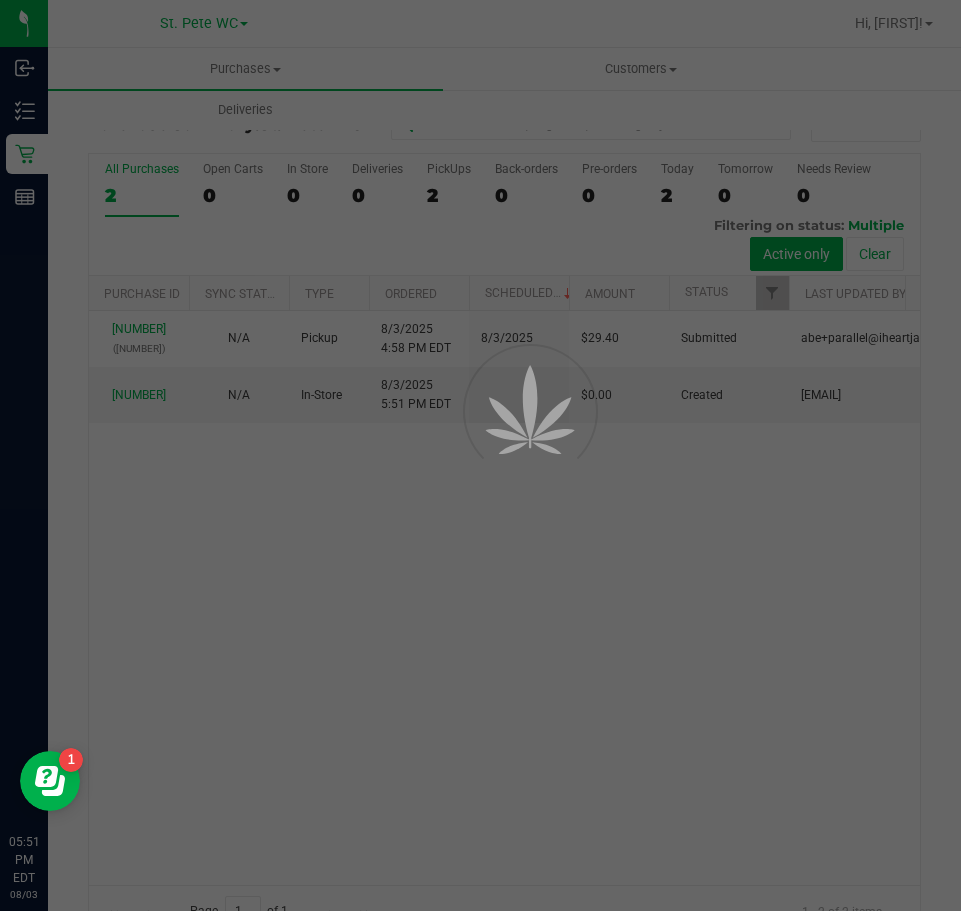 click at bounding box center [480, 455] 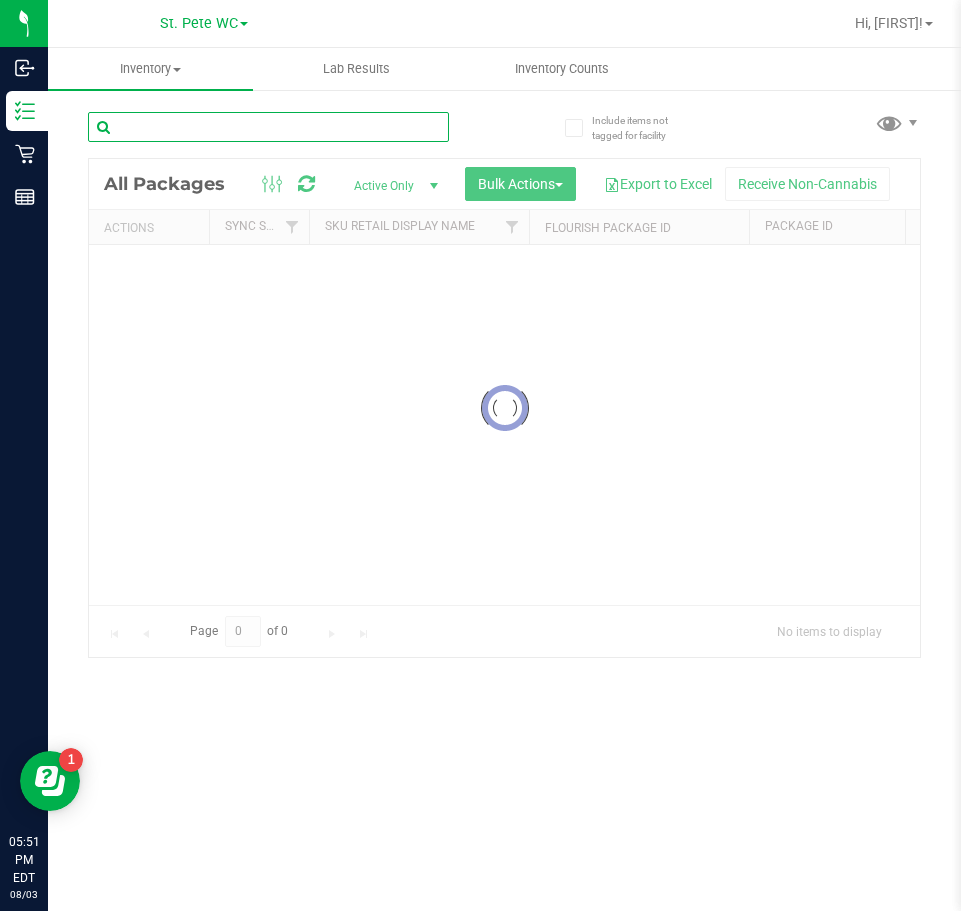 click on "Inventory
All packages
All inventory
Waste log
Create inventory
Lab Results
Inventory Counts" at bounding box center (504, 479) 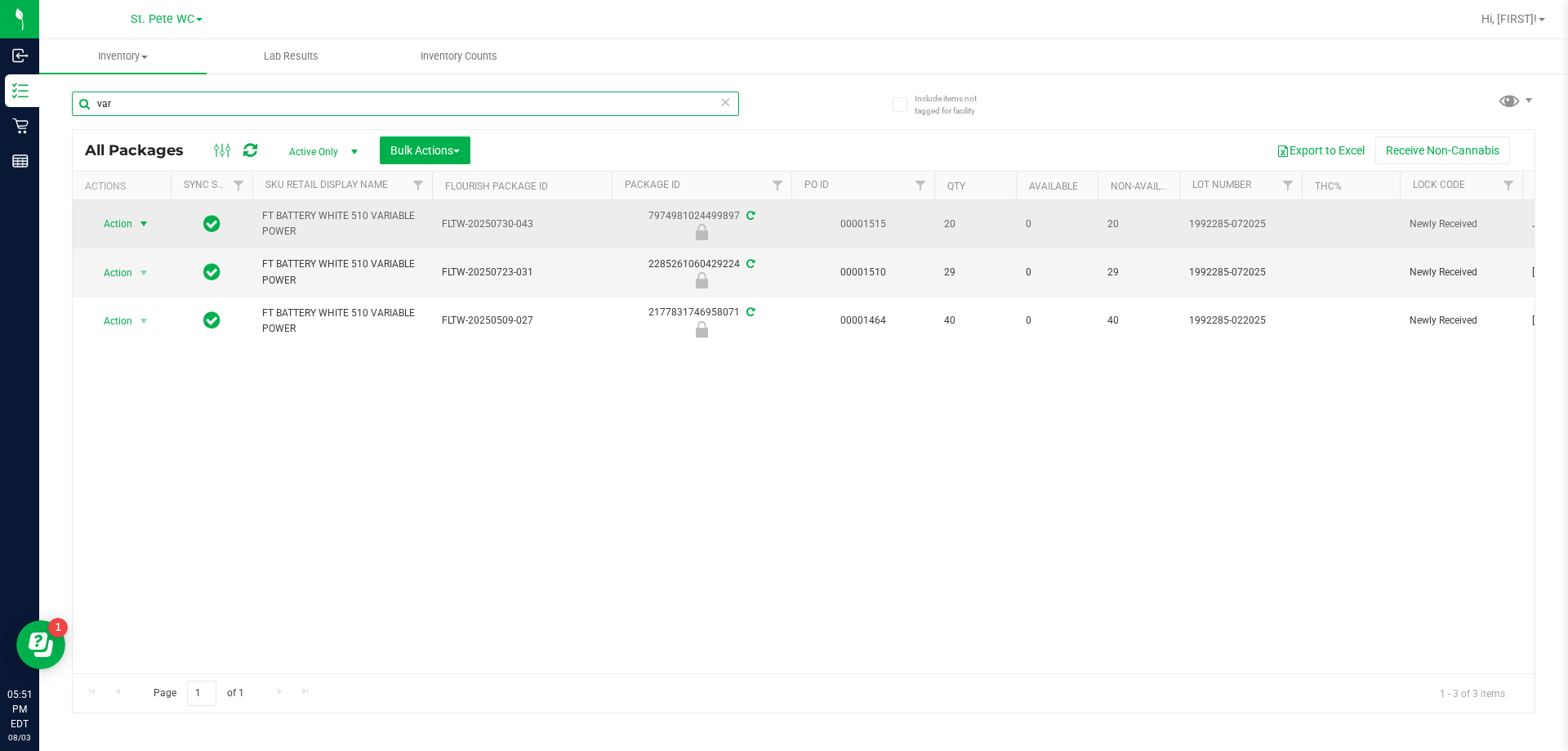 type on "var" 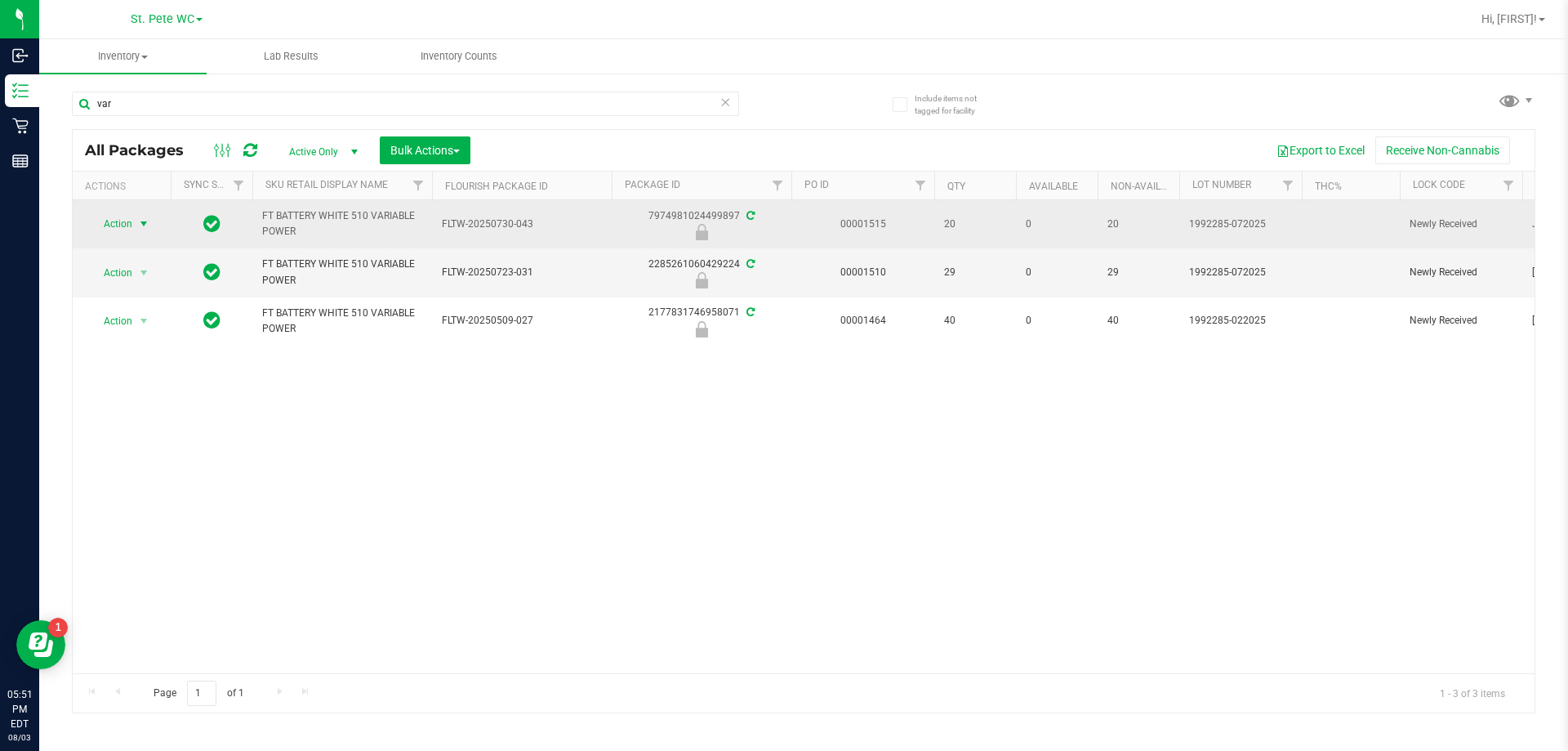 click on "Action" at bounding box center [111, 224] 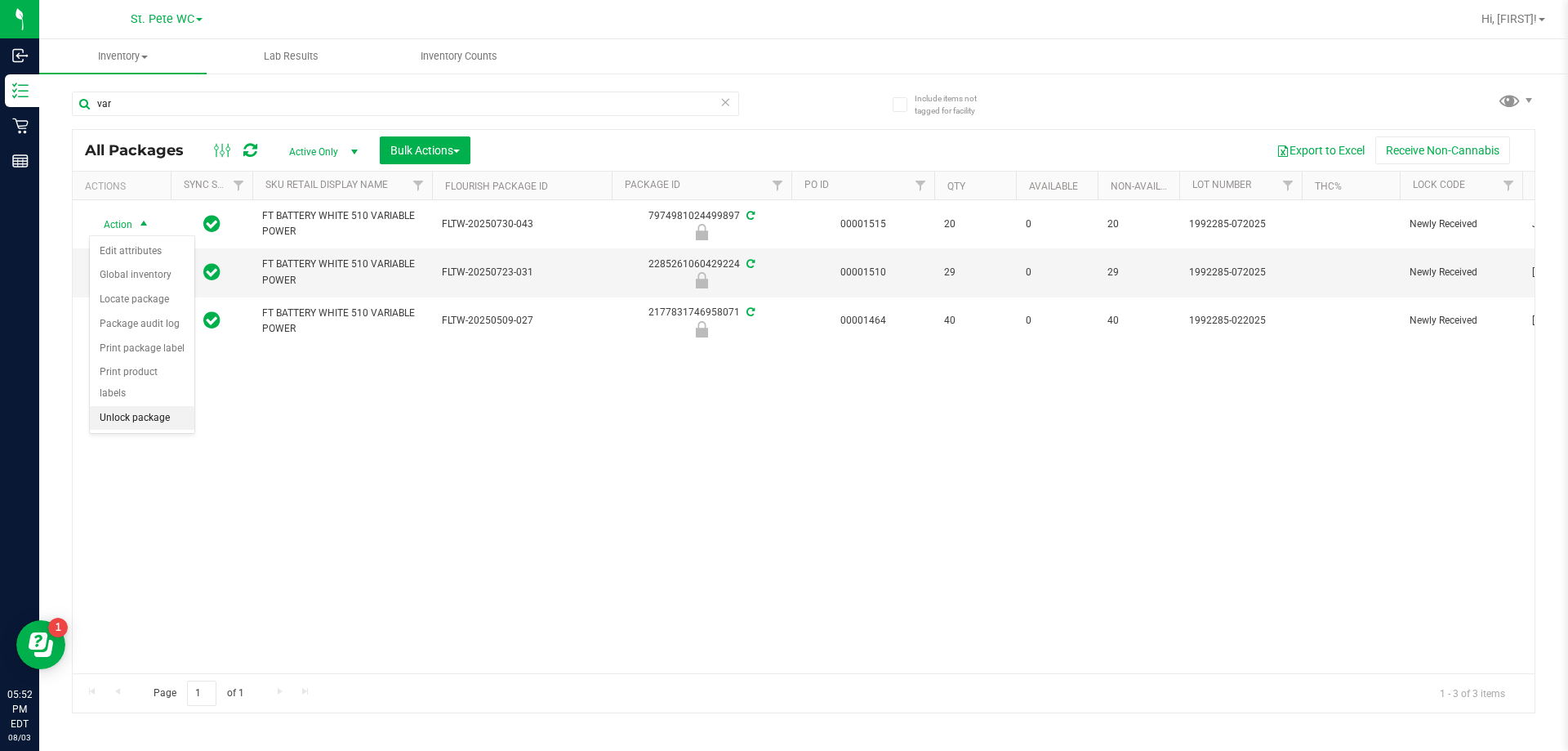 click on "Unlock package" at bounding box center [142, 418] 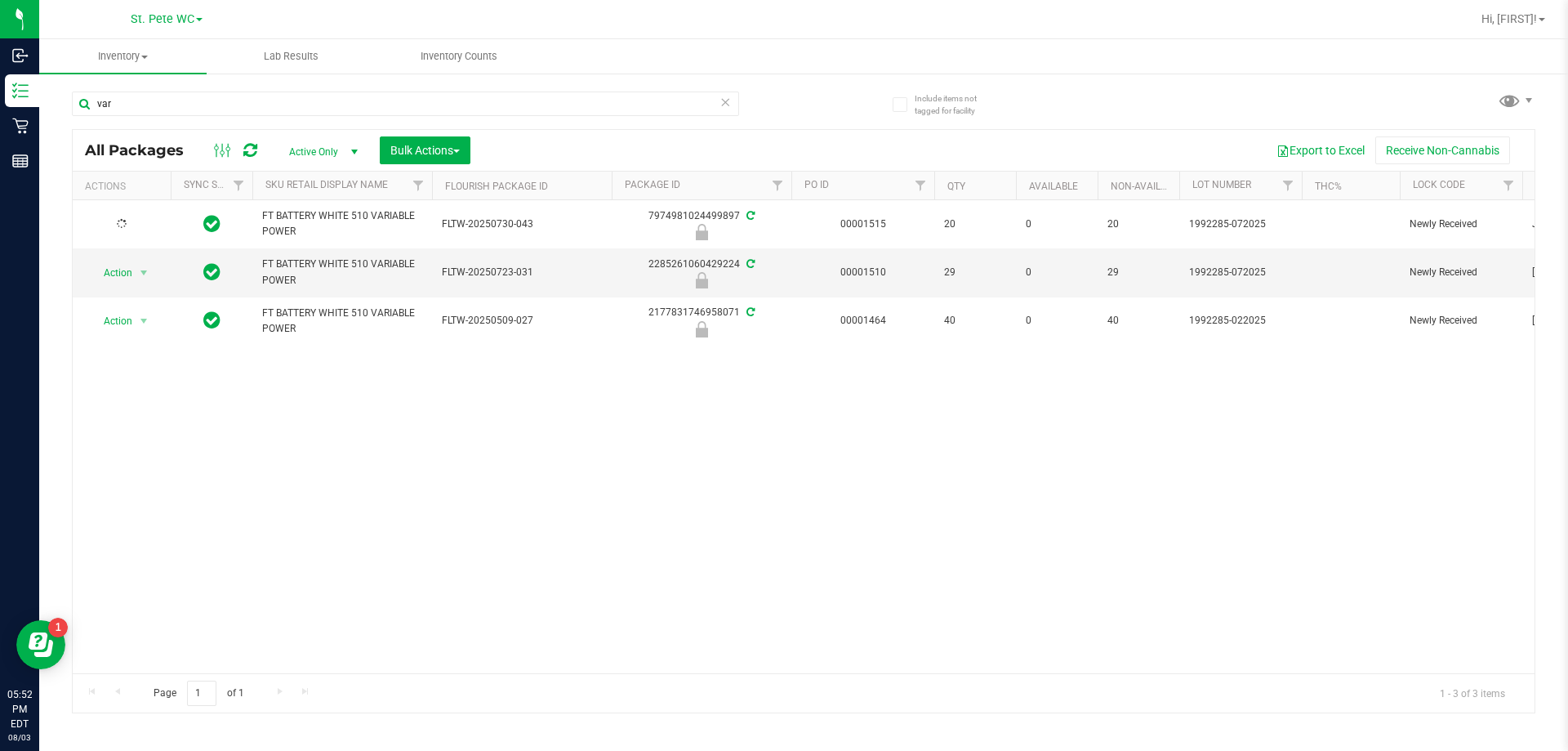 drag, startPoint x: 741, startPoint y: 580, endPoint x: 1567, endPoint y: 68, distance: 971.8127 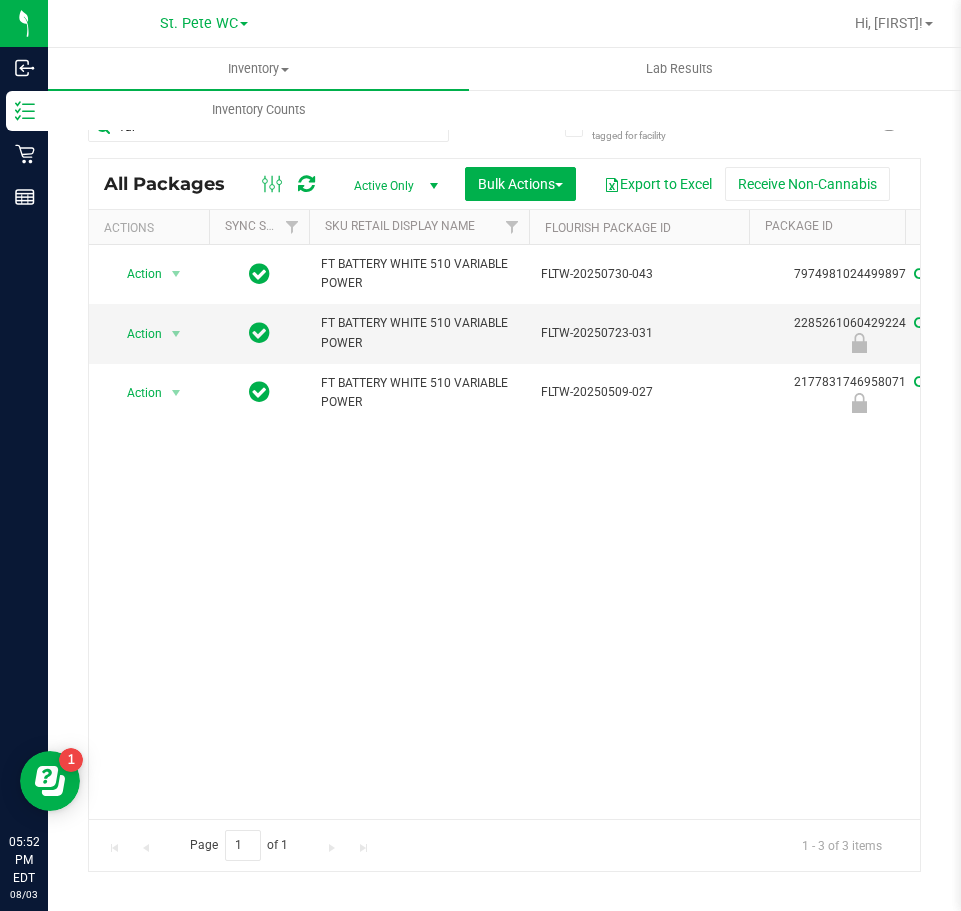 click on "Action Action Create package Edit attributes Global inventory Locate package Lock package Package audit log Print package label Print product labels Schedule for destruction
FT BATTERY WHITE 510 VARIABLE POWER
FLTW-20250730-043
7974981024499897
00001515
20
20
0
1992285-072025
Aug 3, 2025 17:52:02 EDT
Battery
ACC-VAP-FT-BATWHT
FT BATTERY WHITE 510 VARIABLE POWER
$10.00000
Now" at bounding box center [504, 532] 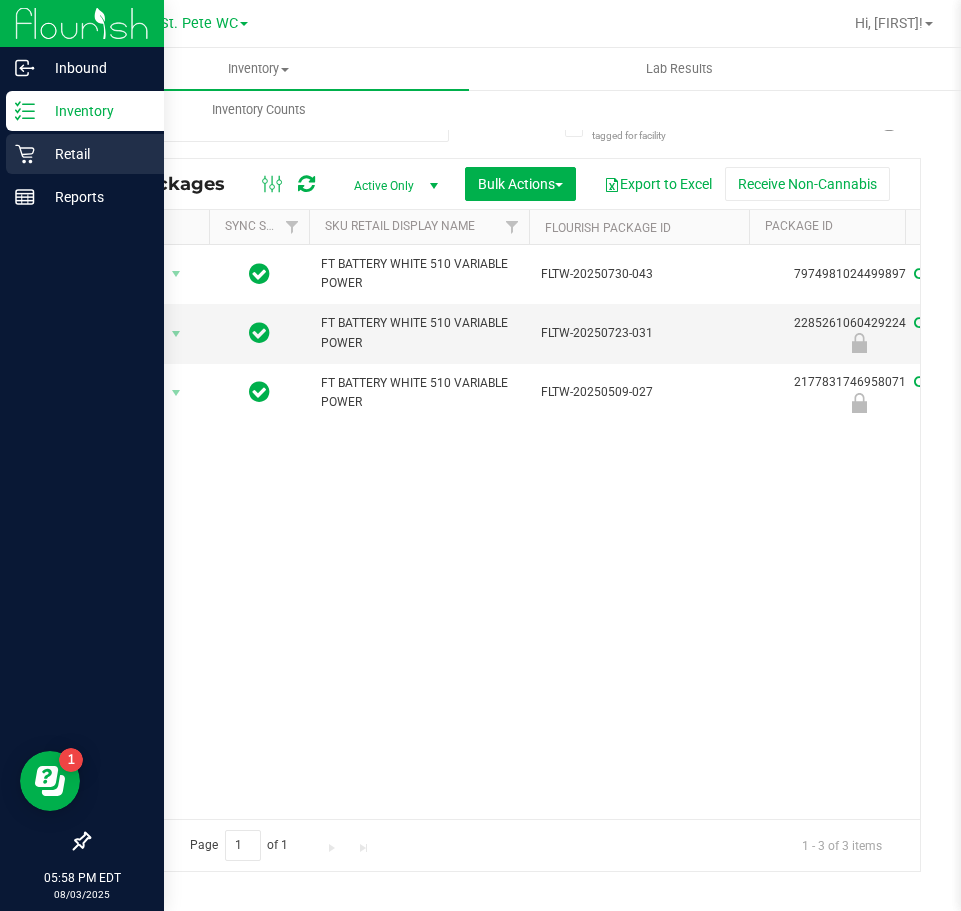 click on "Retail" at bounding box center (95, 154) 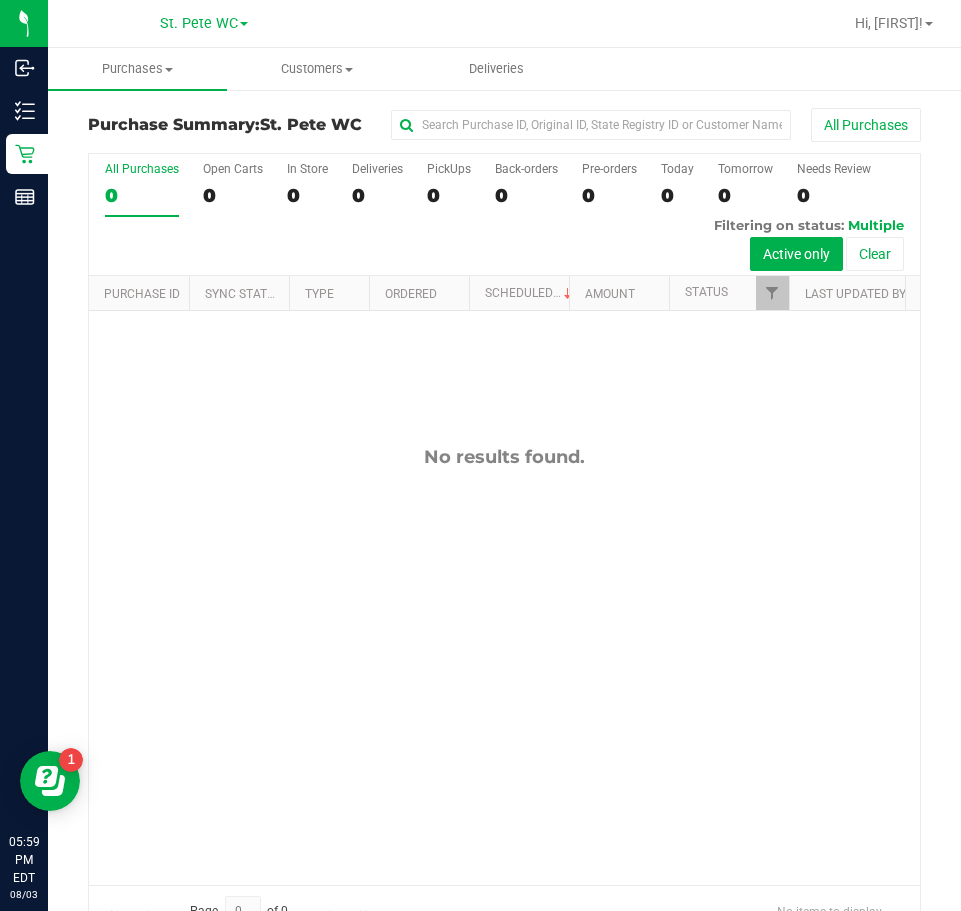 drag, startPoint x: 728, startPoint y: 550, endPoint x: 466, endPoint y: 383, distance: 310.6976 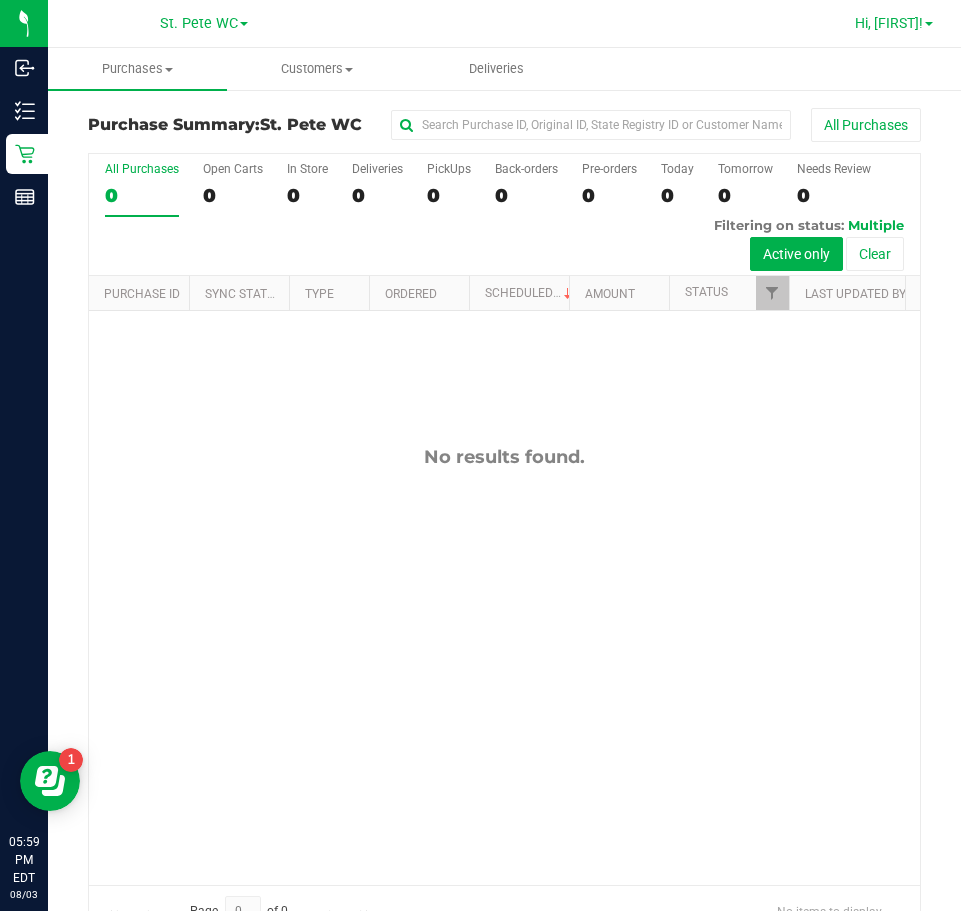 click on "Hi, [PERSON]!" at bounding box center (889, 23) 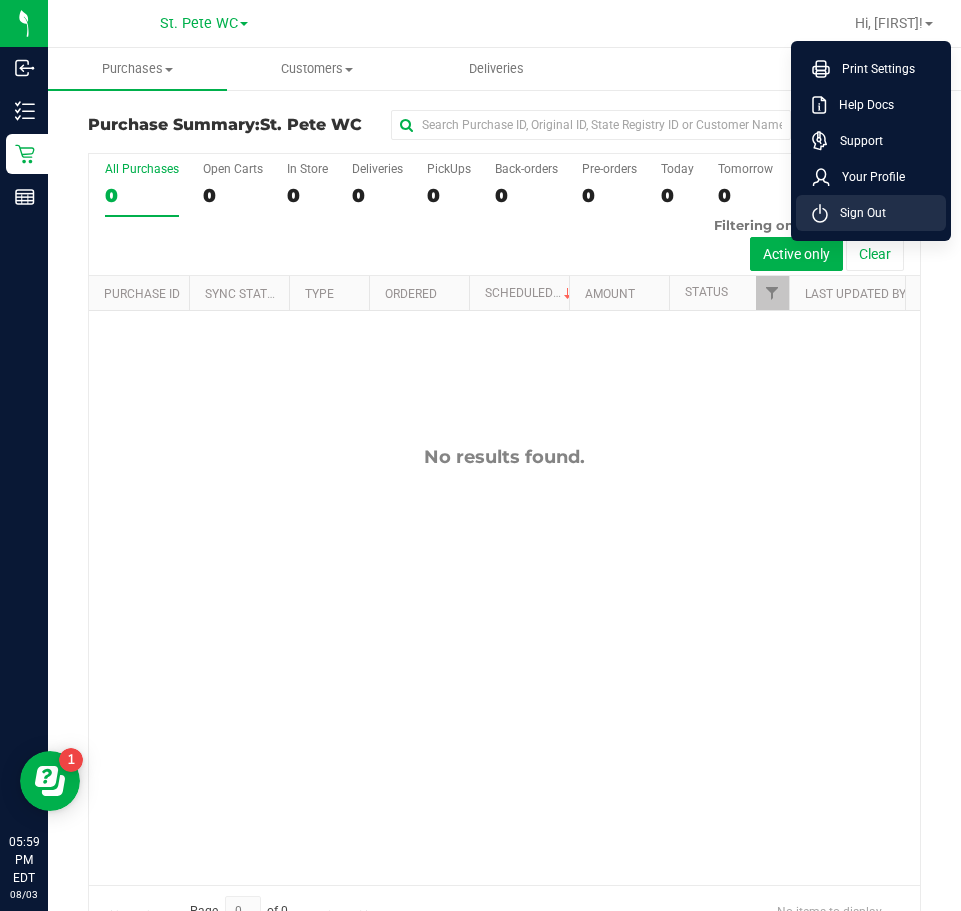 click on "Sign Out" at bounding box center (857, 213) 